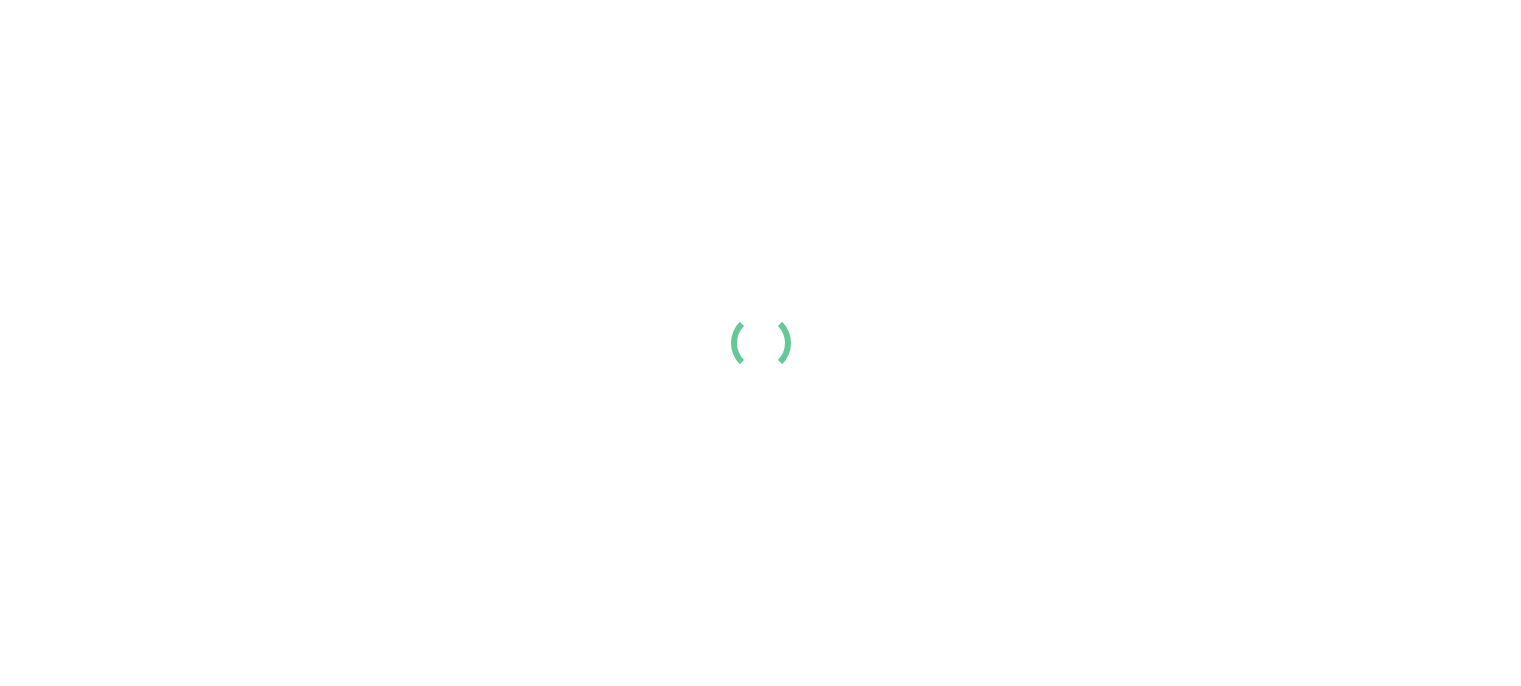 scroll, scrollTop: 0, scrollLeft: 0, axis: both 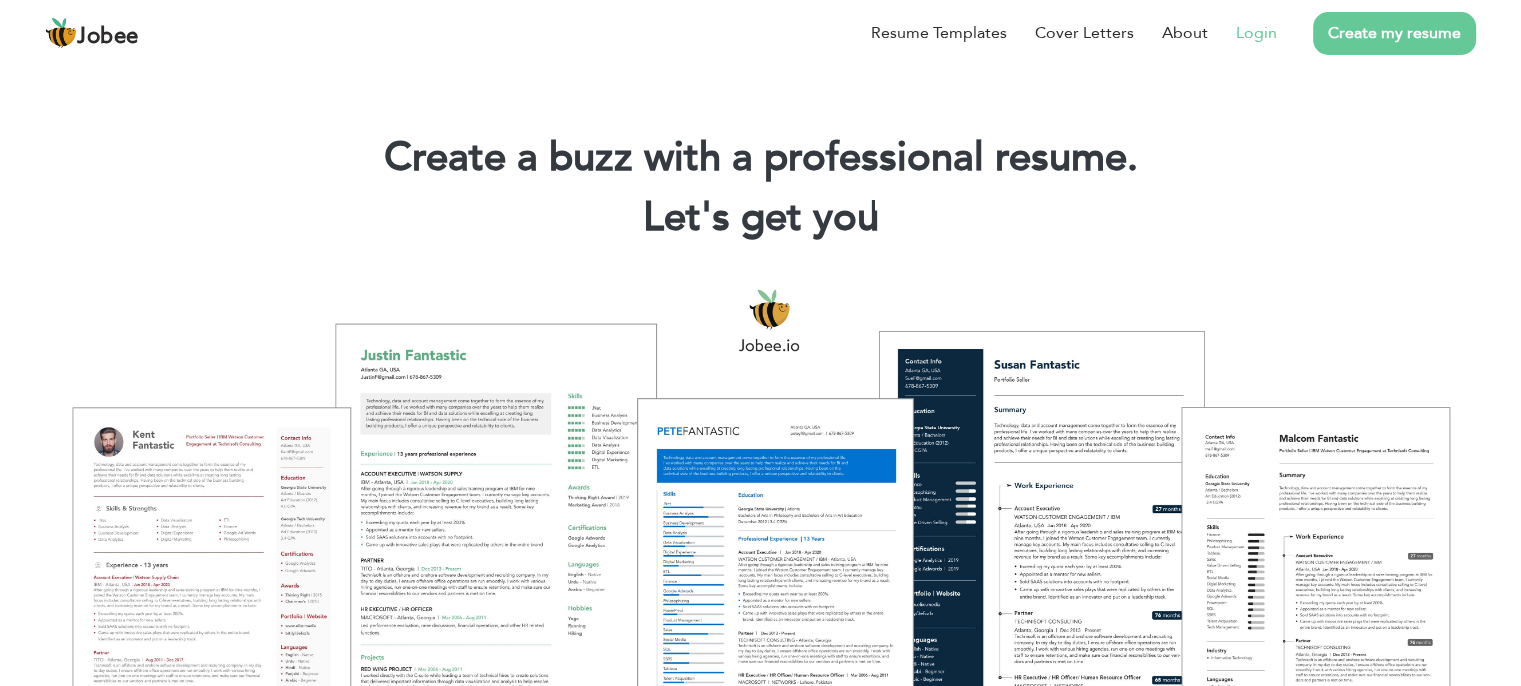 click on "Login" at bounding box center (1256, 33) 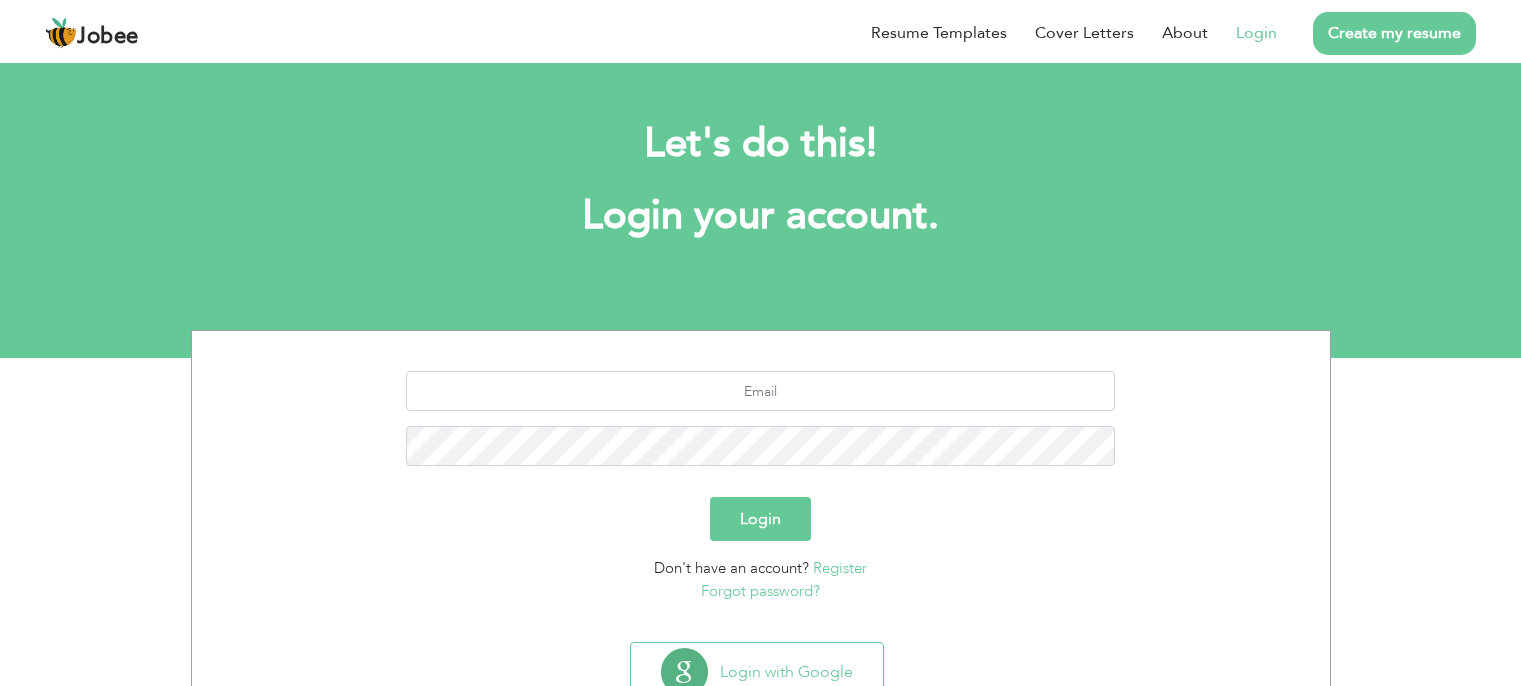 scroll, scrollTop: 0, scrollLeft: 0, axis: both 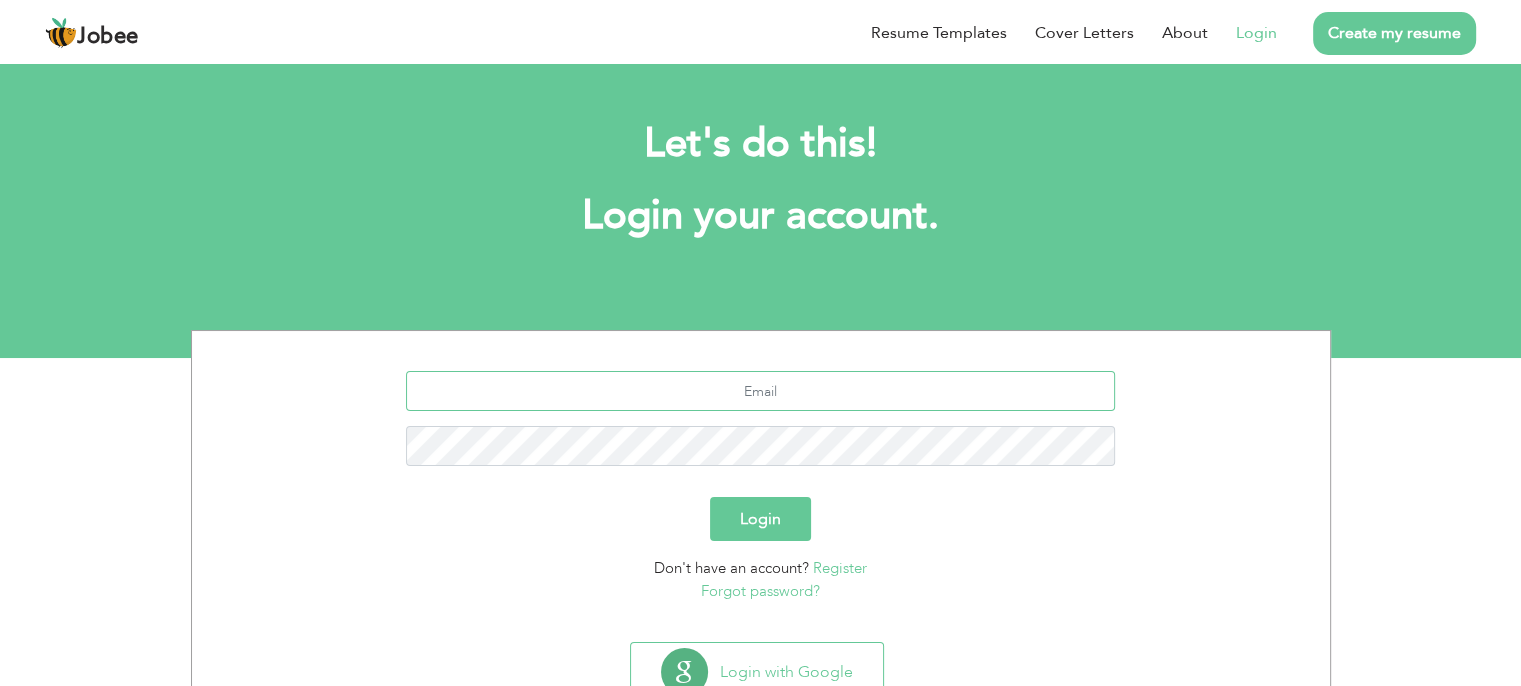 click at bounding box center (760, 391) 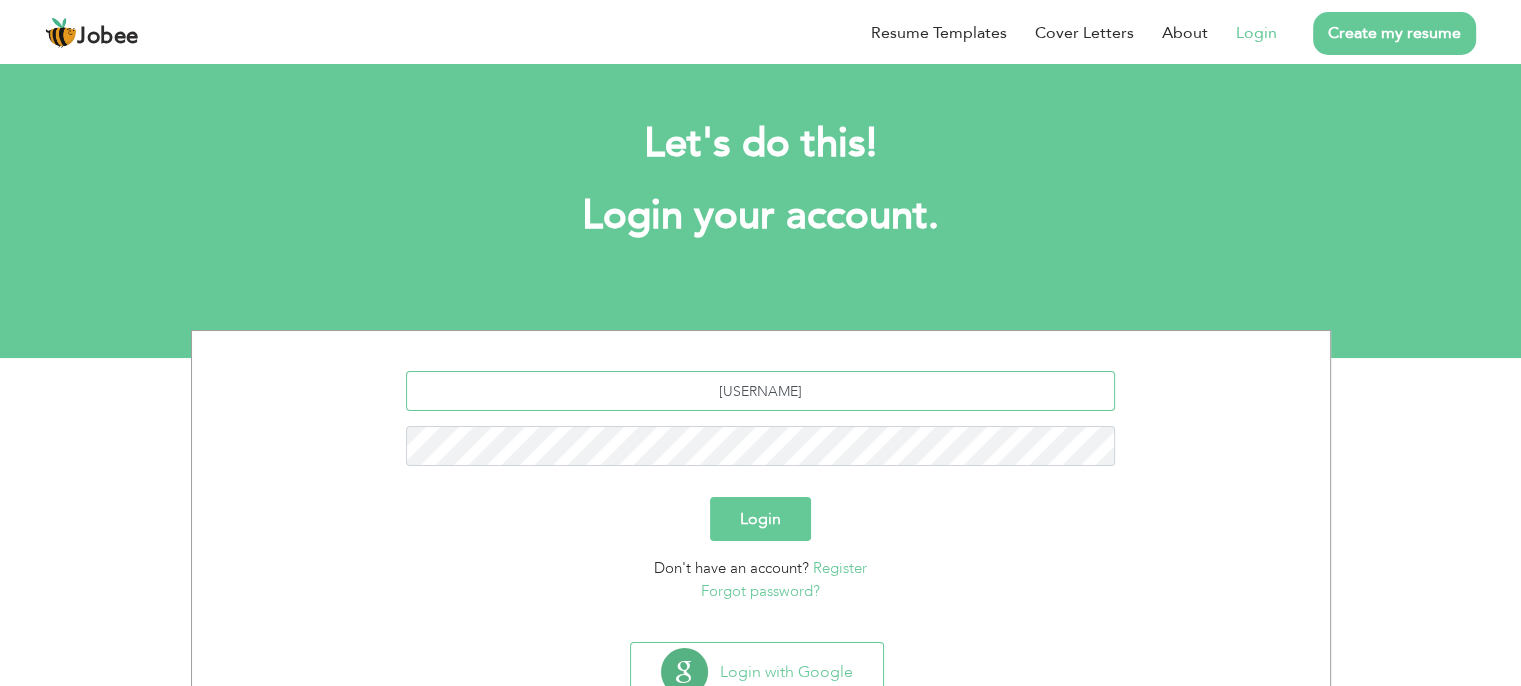 click on "[USERNAME]" at bounding box center [760, 391] 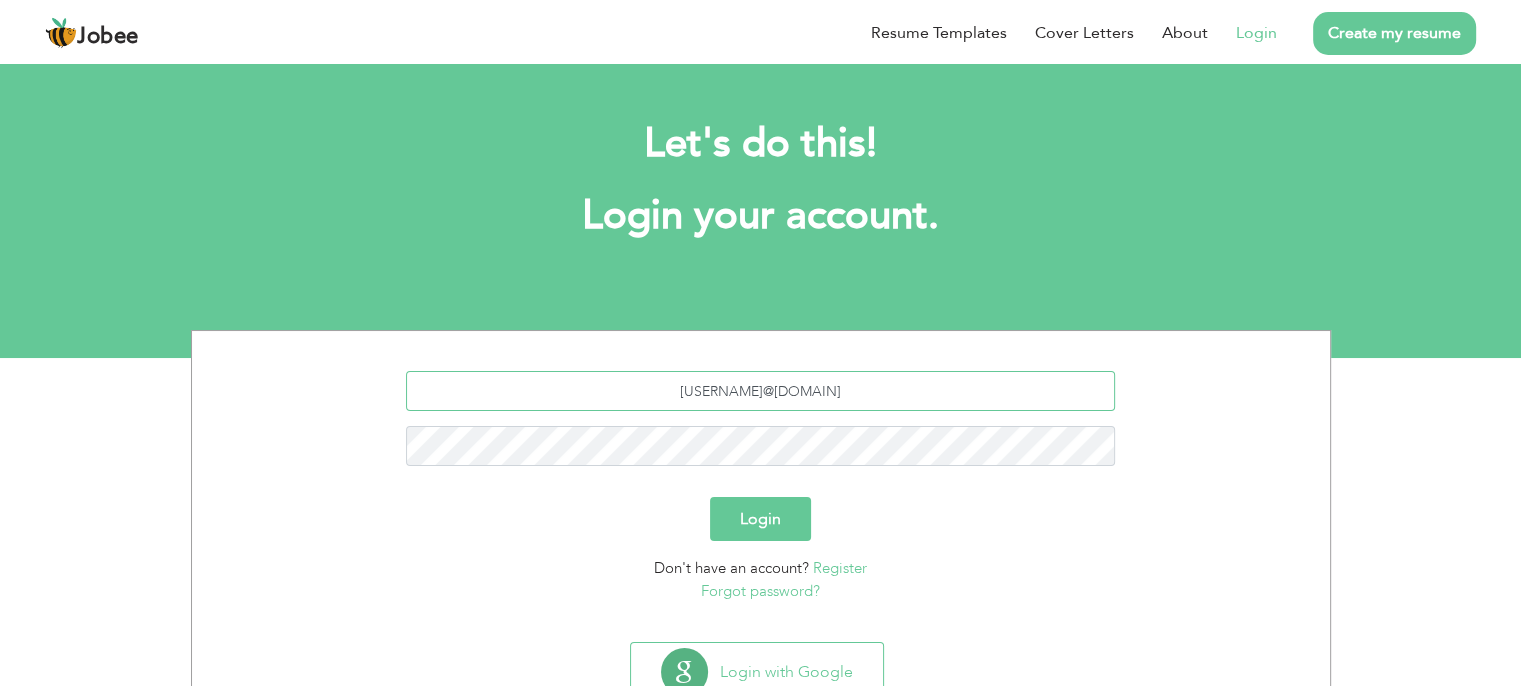 type on "[USERNAME]@[DOMAIN]" 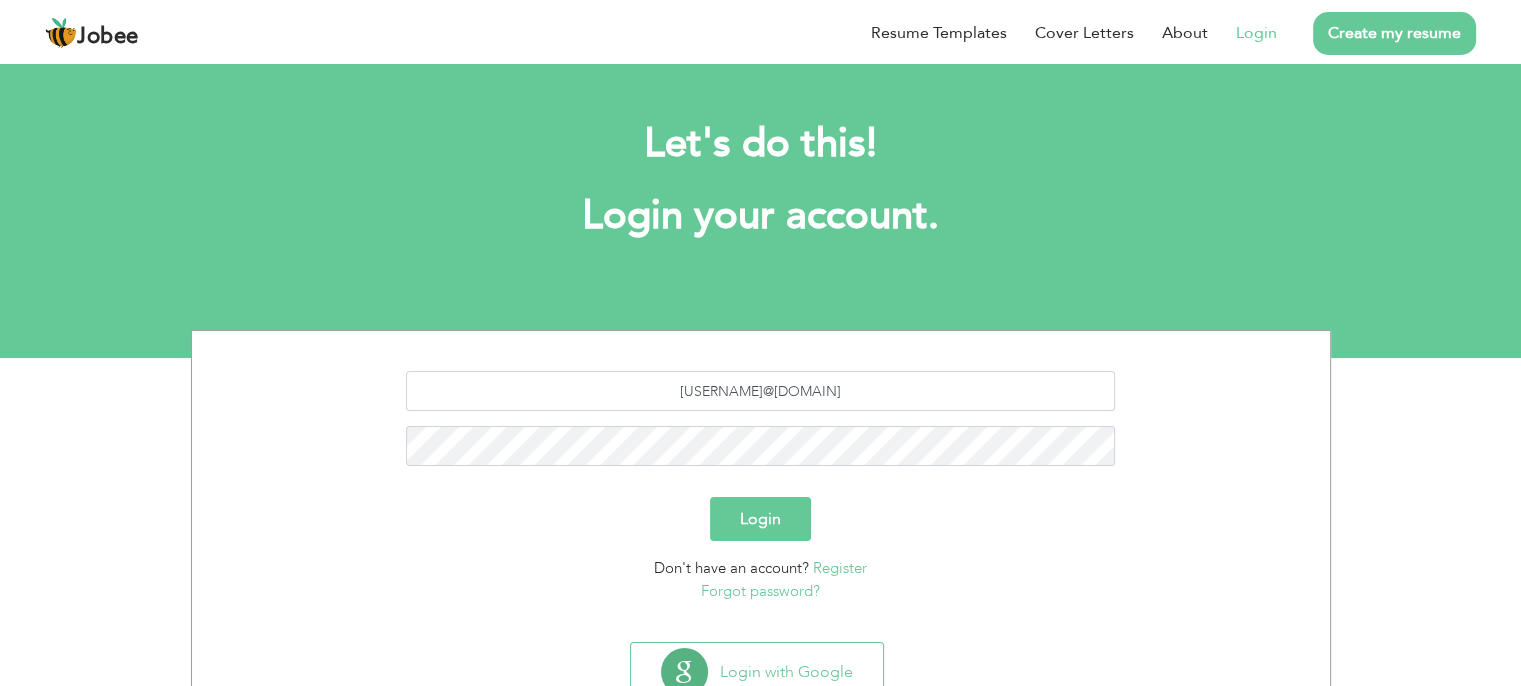 click on "Login" at bounding box center (760, 519) 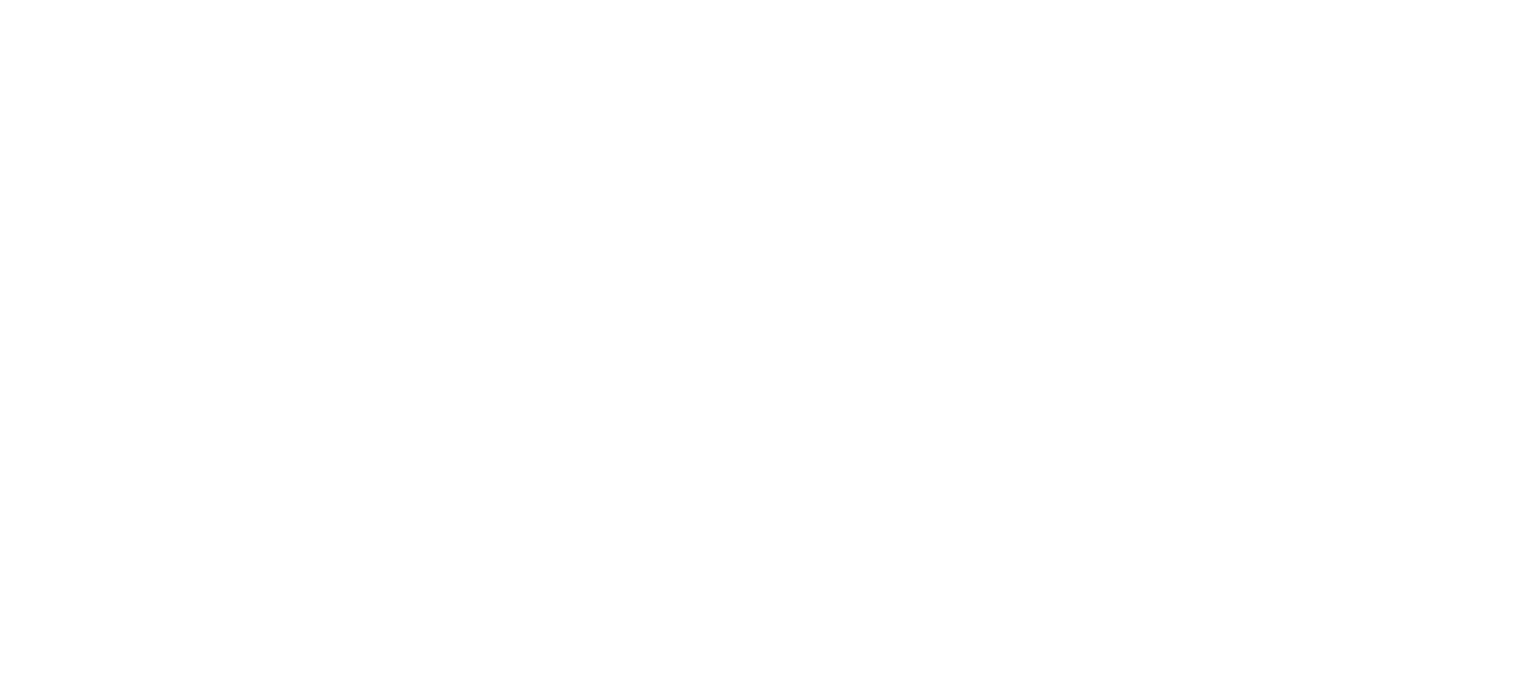 scroll, scrollTop: 0, scrollLeft: 0, axis: both 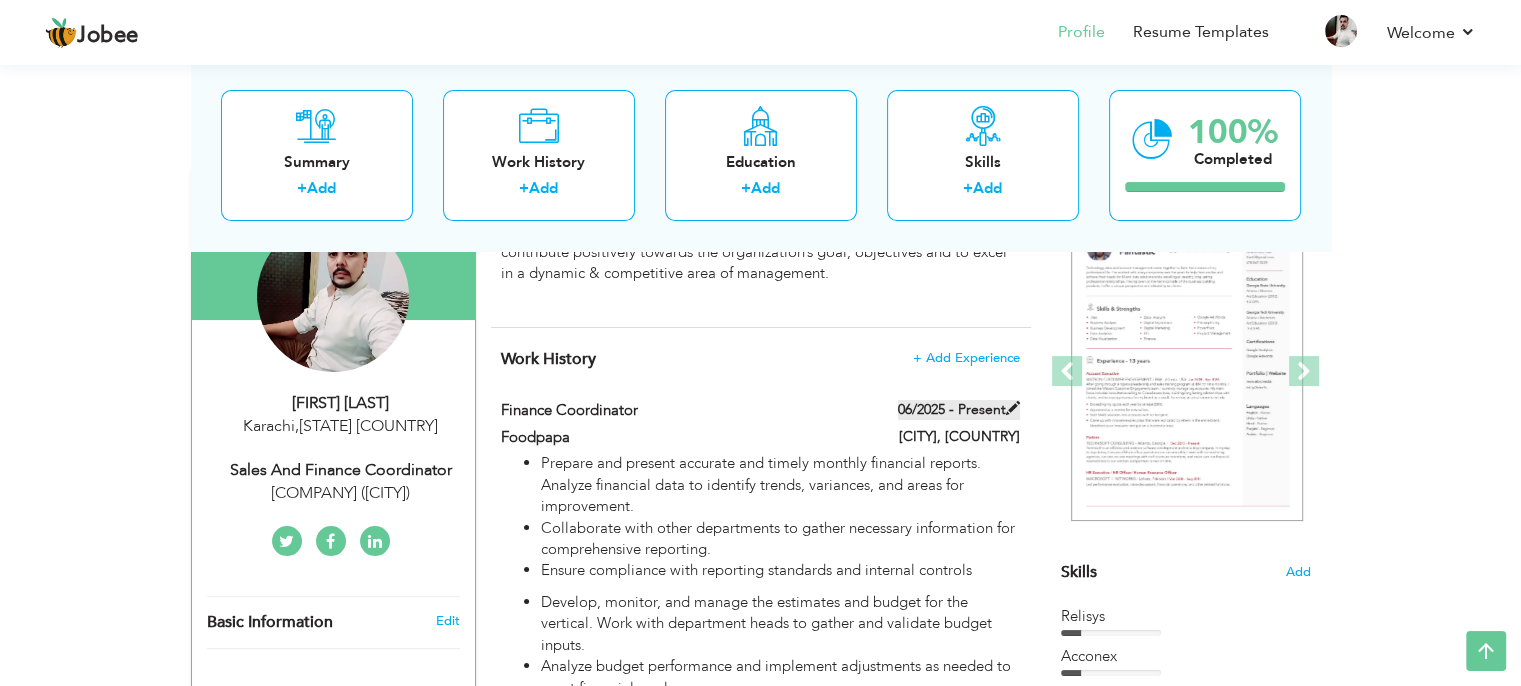 click at bounding box center (1013, 408) 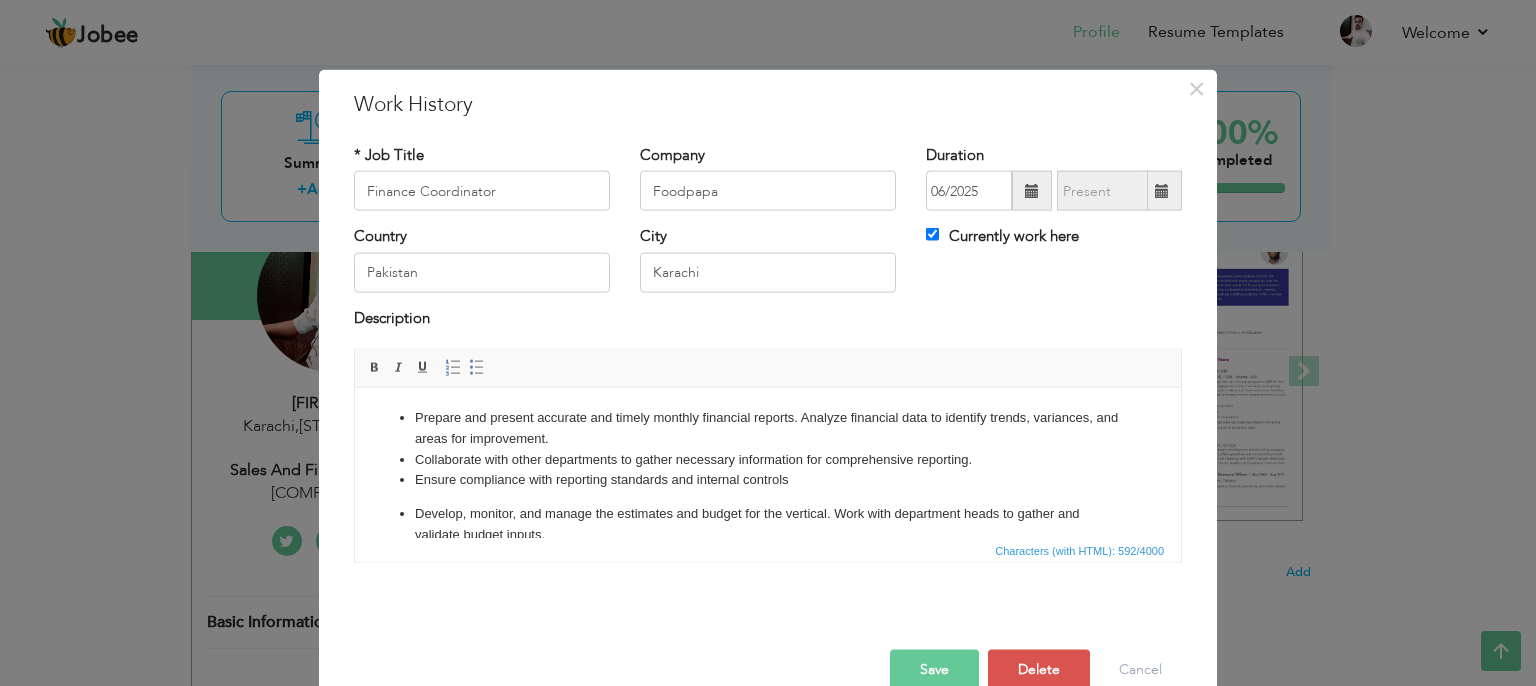 click on "Currently work here" at bounding box center [1054, 246] 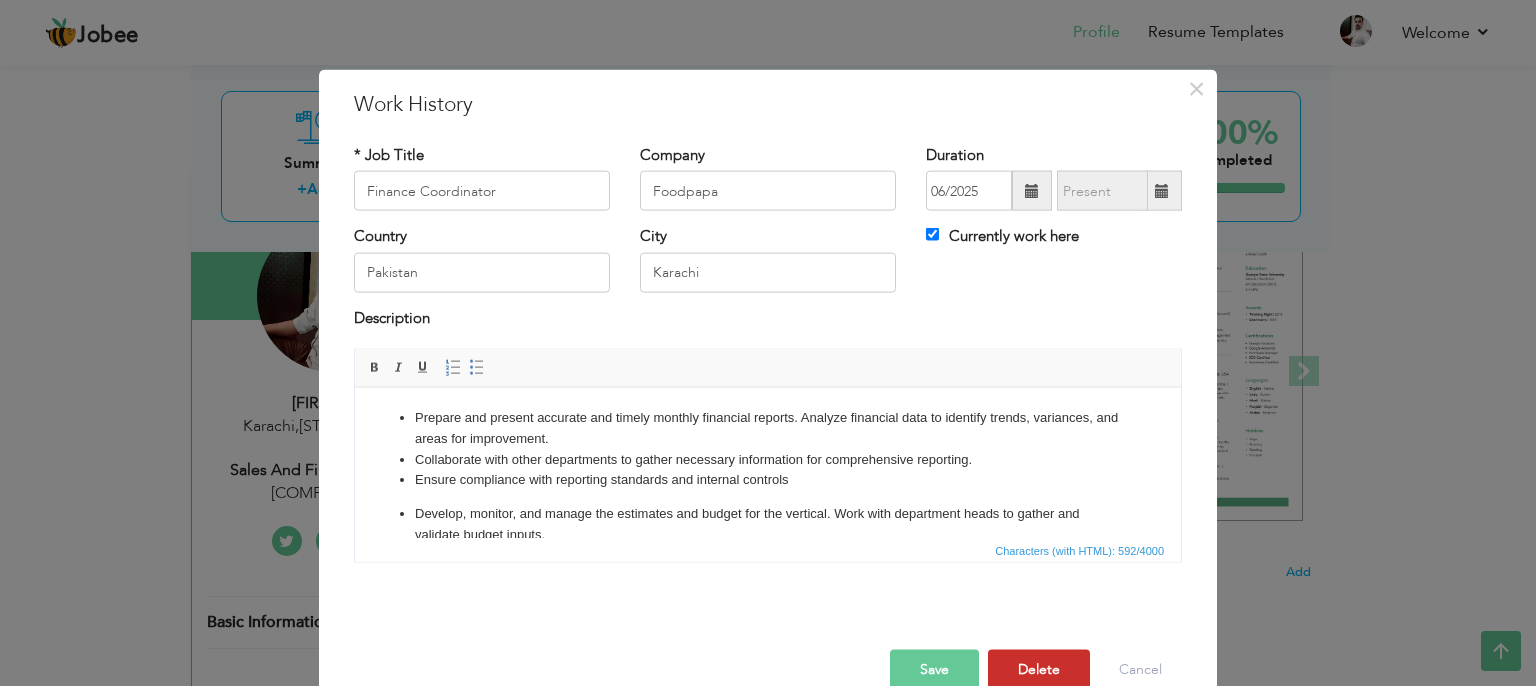 click on "Delete" at bounding box center (1039, 670) 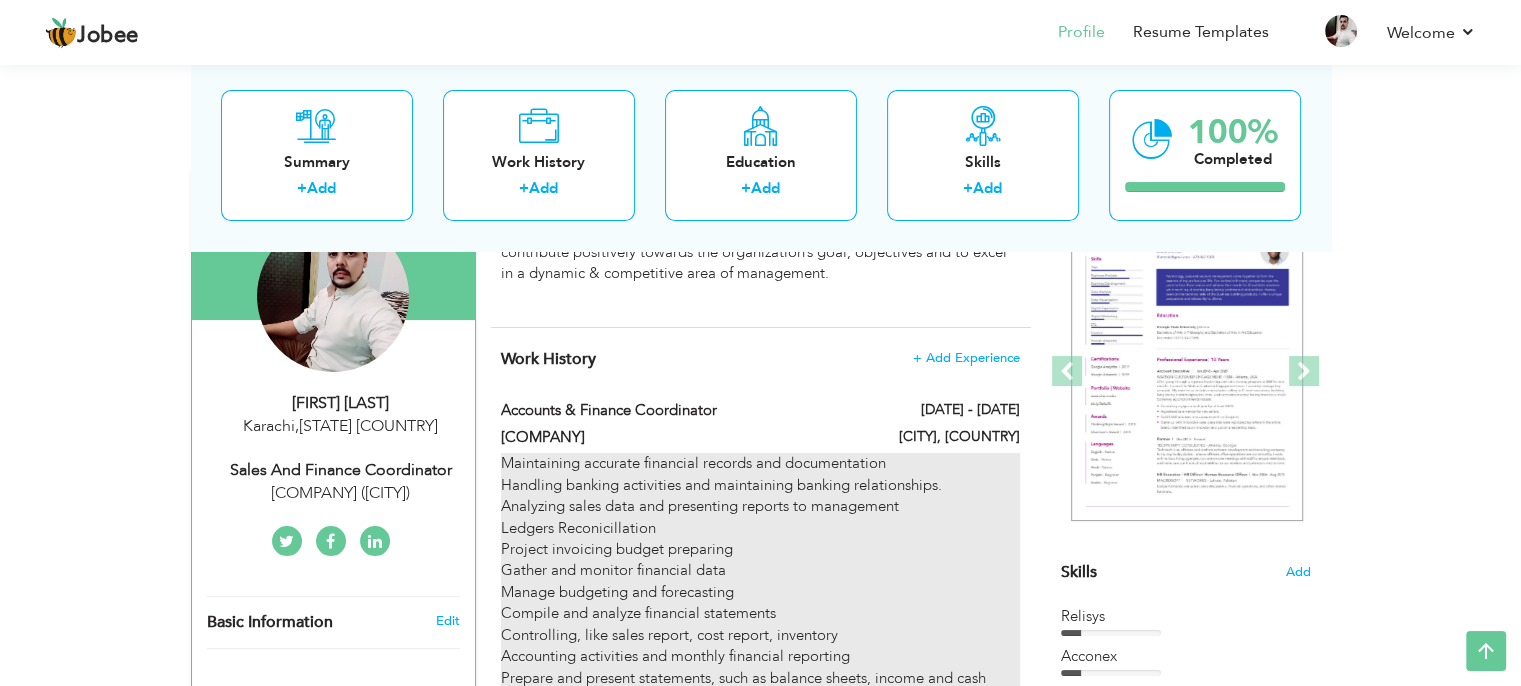 click on "Maintaining accurate financial records and documentation
Handling banking activities and maintaining banking relationships.
Analyzing sales data and presenting reports to management
Ledgers Reconicillation
Project invoicing budget preparing
Gather and monitor financial data
Manage budgeting and forecasting
Compile and analyze financial statements
Controlling, like sales report, cost report, inventory
Accounting activities and monthly financial reporting
Prepare and present statements, such as balance sheets, income and cash flow.
Prepare monthly, quarterly and annual statements balance sheets and income statements.
Strong understanding of accounting principles, practices and procedures.
Organize internal audits
Perform month-end and year-end close processes
Generating invoices and account statements
Accountant in all projects tax Invoicing reconcillation
Updating Projects expenses
Mainting project insurances uploaded on acconex" at bounding box center (760, 688) 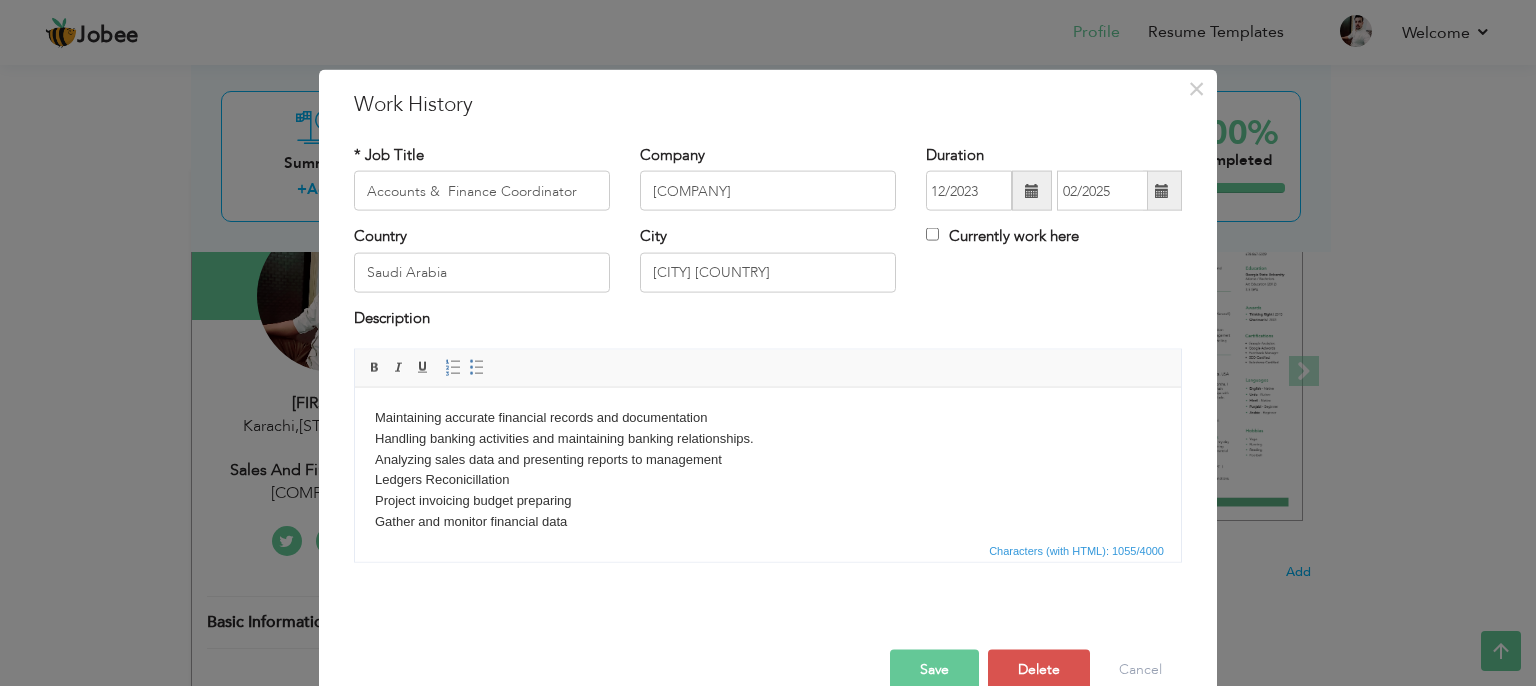 click on "Maintaining accurate financial records and documentation Handling banking activities and maintaining banking relationships. Analyzing sales data and presenting reports to management Ledgers Reconicillation Project invoicing budget preparing Gather and monitor financial data Manage budgeting and forecasting Compile and analyze financial statements Controlling, like sales report, cost report, inventory Accounting activities and monthly financial reporting  Prepare and present statements, such as balance sheets, income and cash flow. Prepare monthly, quarterly and annual statements balance sheets and income statements. Strong understanding of accounting principles, practices and procedures. Organize internal audits Perform month-end and year-end close processes Generating invoices and account statements Accountant in all projects tax Invoicing reconcillation Updating Projects expenses Mainting project insurances uploaded on acconex" at bounding box center (768, 615) 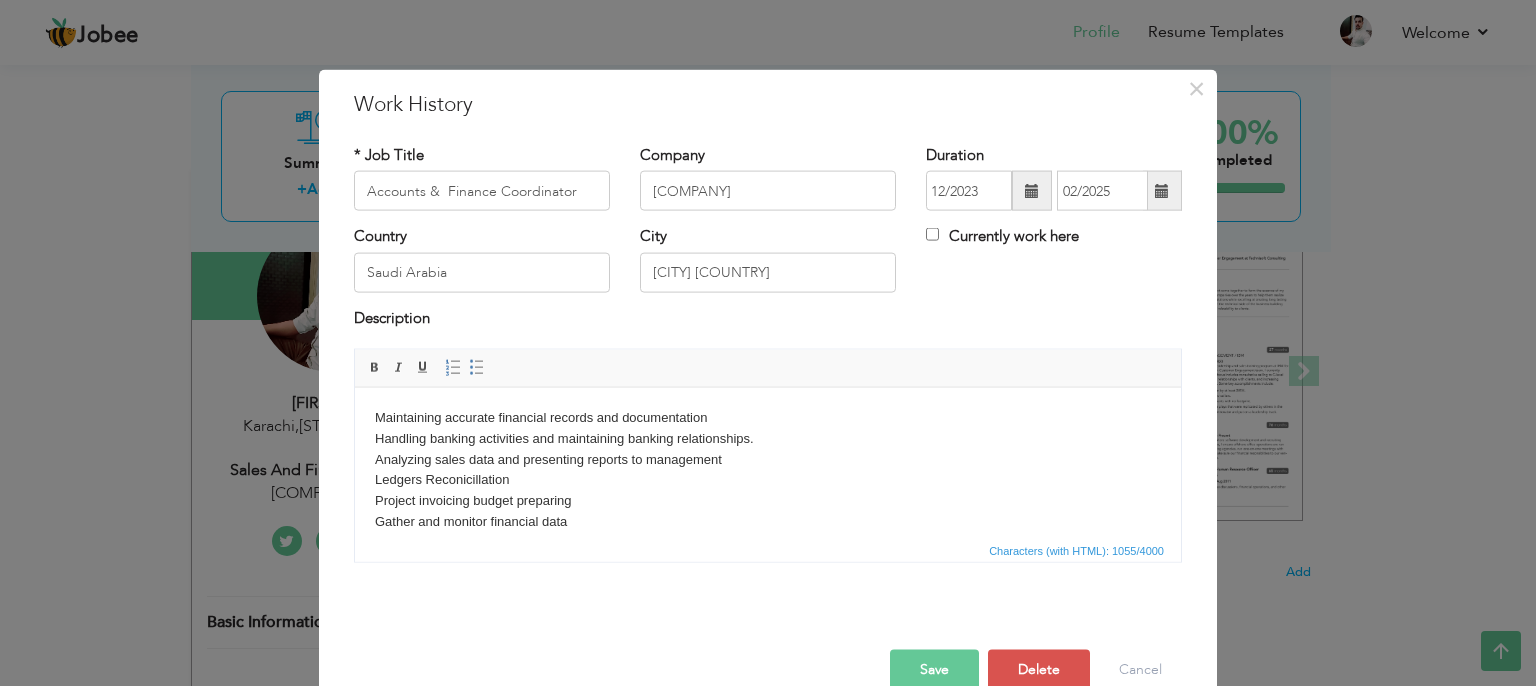 type 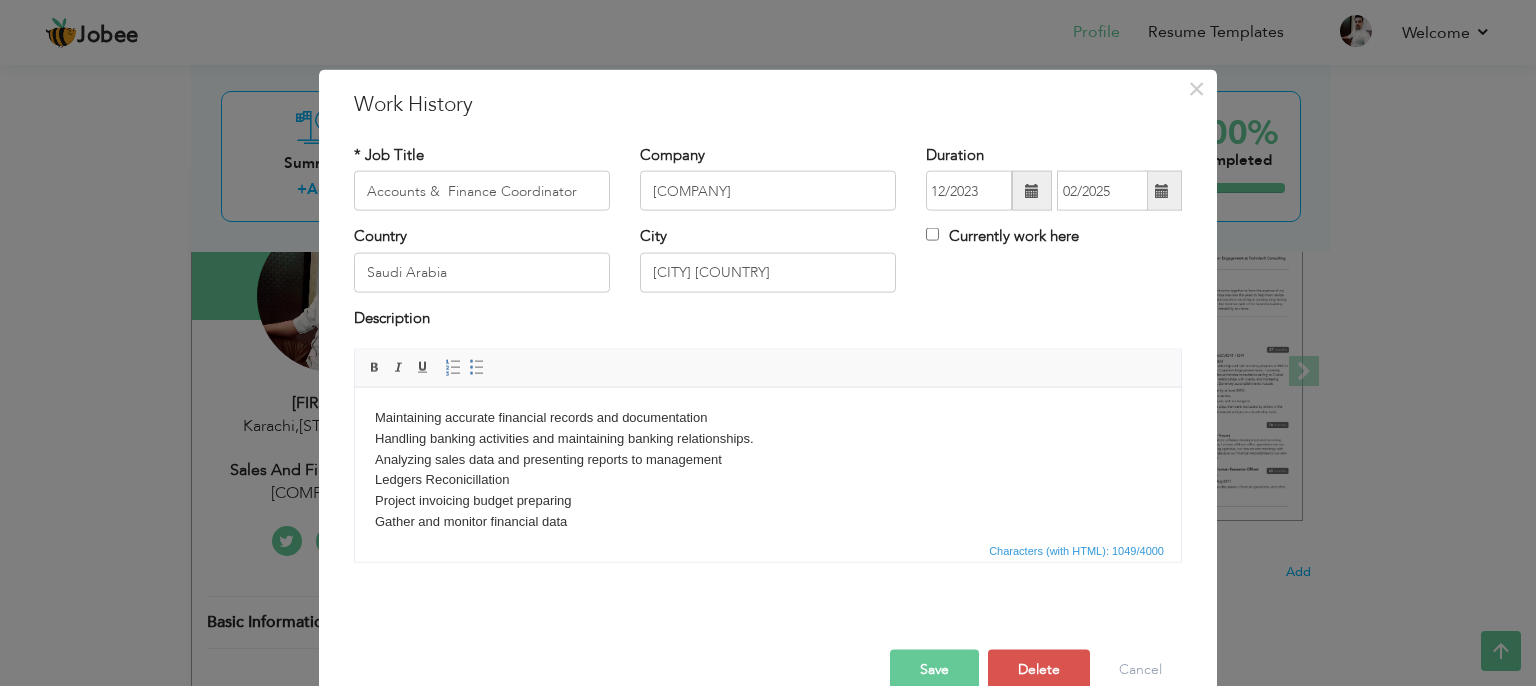 click on "Maintaining accurate financial records and documentation Handling banking activities and maintaining banking relationships. Analyzing sales data and presenting reports to management Ledgers Reconicillation Project invoicing budget preparing Gather and monitor financial data Manage budgeting and forecasting Compile and analyze financial statements Controlling, like sales report, cost report, inventory Accounting activities and monthly financial reporting  Prepare and present statements, such as balance sheets, income and cash flow. Prepare monthly, quarterly and annual statements balance sheets and income statements. Strong understanding of accounting principles, practices and procedures. Organize internal audits Perform month-end and year-end close processes Generating invoices and account statements Accountant in all projects tax Invoicing reconcillation Updating Projects expenses Mainting project insurances uploaded on acconex" at bounding box center [768, 615] 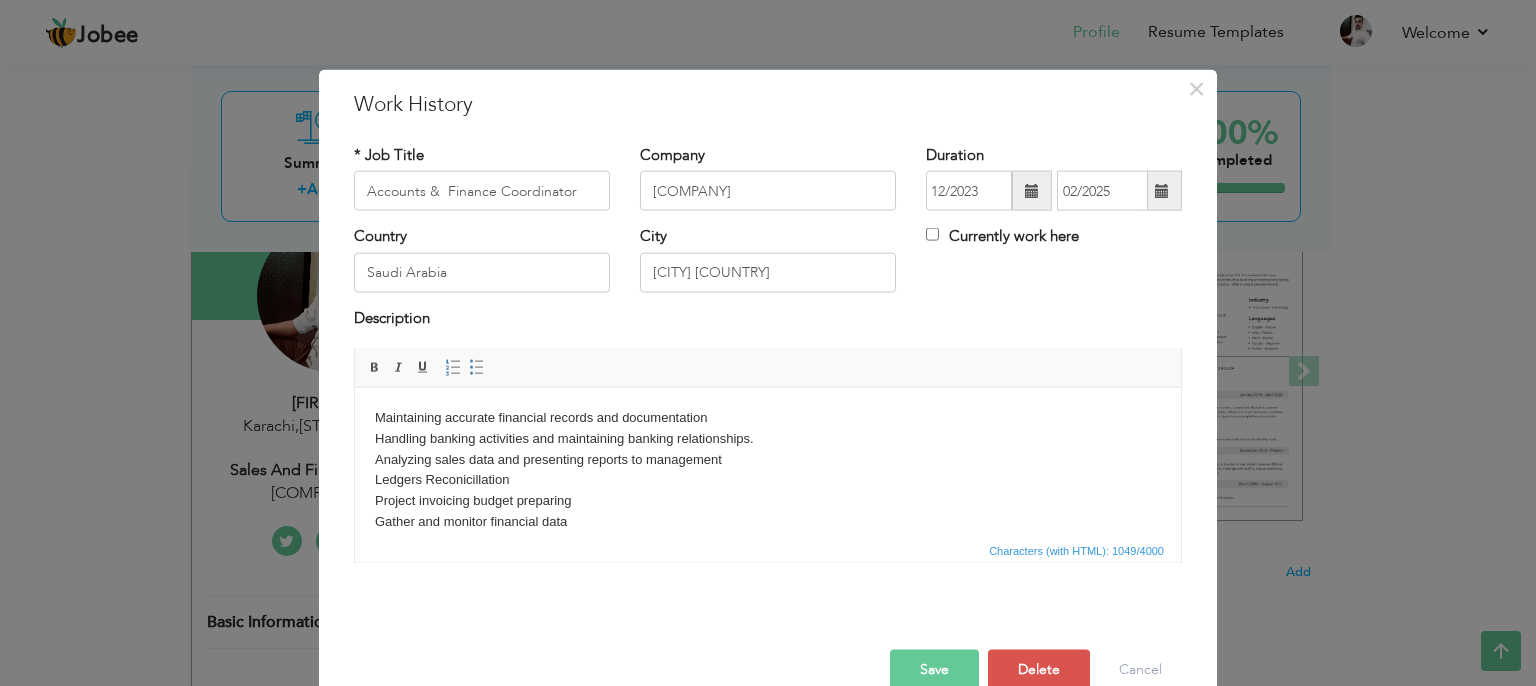 click on "Maintaining accurate financial records and documentation Handling banking activities and maintaining banking relationships. Analyzing sales data and presenting reports to management Ledgers Reconicillation Project invoicing budget preparing Gather and monitor financial data Manage budgeting and forecasting Compile and analyze financial statements Controlling, like sales report, cost report, inventory Accounting activities and monthly financial reporting  Prepare and present statements, such as balance sheets, income and cash flow. Prepare monthly, quarterly and annual statements balance sheets and income statements. Strong understanding of accounting principles, practices and procedures. Organize internal audits Perform month-end and year-end close processes Generating invoices and account statements Accountant in all projects tax Invoicing reconcillation Updating Projects expenses Mainting project insurances uploaded on acconex" at bounding box center (768, 615) 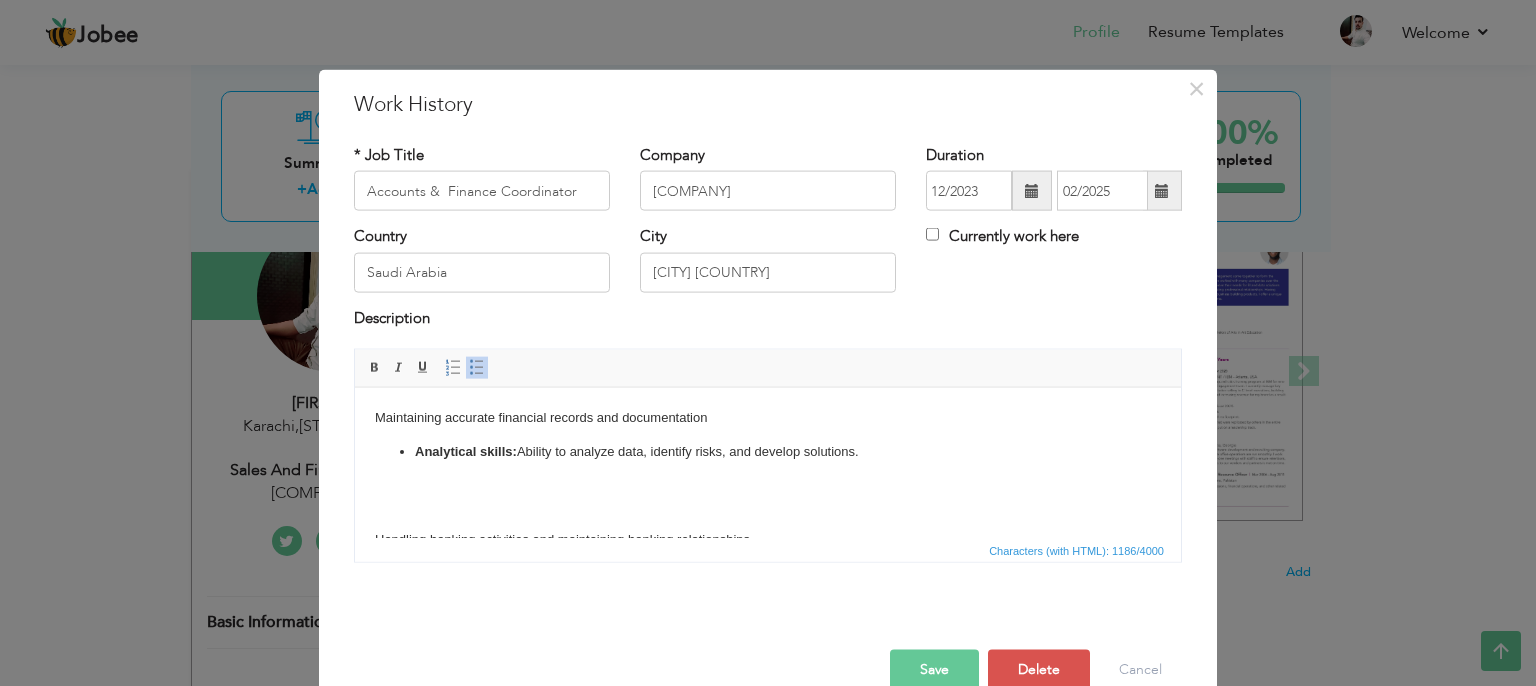 click on "Maintaining accurate financial records and documentation Analytical skills:  Ability to analyze data, identify risks, and develop solutions.  ​​​​​​​ Handling banking activities and maintaining banking relationships. Analyzing sales data and presenting reports to management Ledgers Reconicillation Project invoicing budget preparing Gather and monitor financial data Manage budgeting and forecasting Compile and analyze financial statements Controlling, like sales report, cost report, inventory Accounting activities and monthly financial reporting  Prepare and present statements, such as balance sheets, income and cash flow. Prepare monthly, quarterly and annual statements balance sheets and income statements. Strong understanding of accounting principles, practices and procedures. Organize internal audits Perform month-end and year-end close processes Generating invoices and account statements Accountant in all projects tax Invoicing reconcillation Updating Projects expenses" at bounding box center (768, 665) 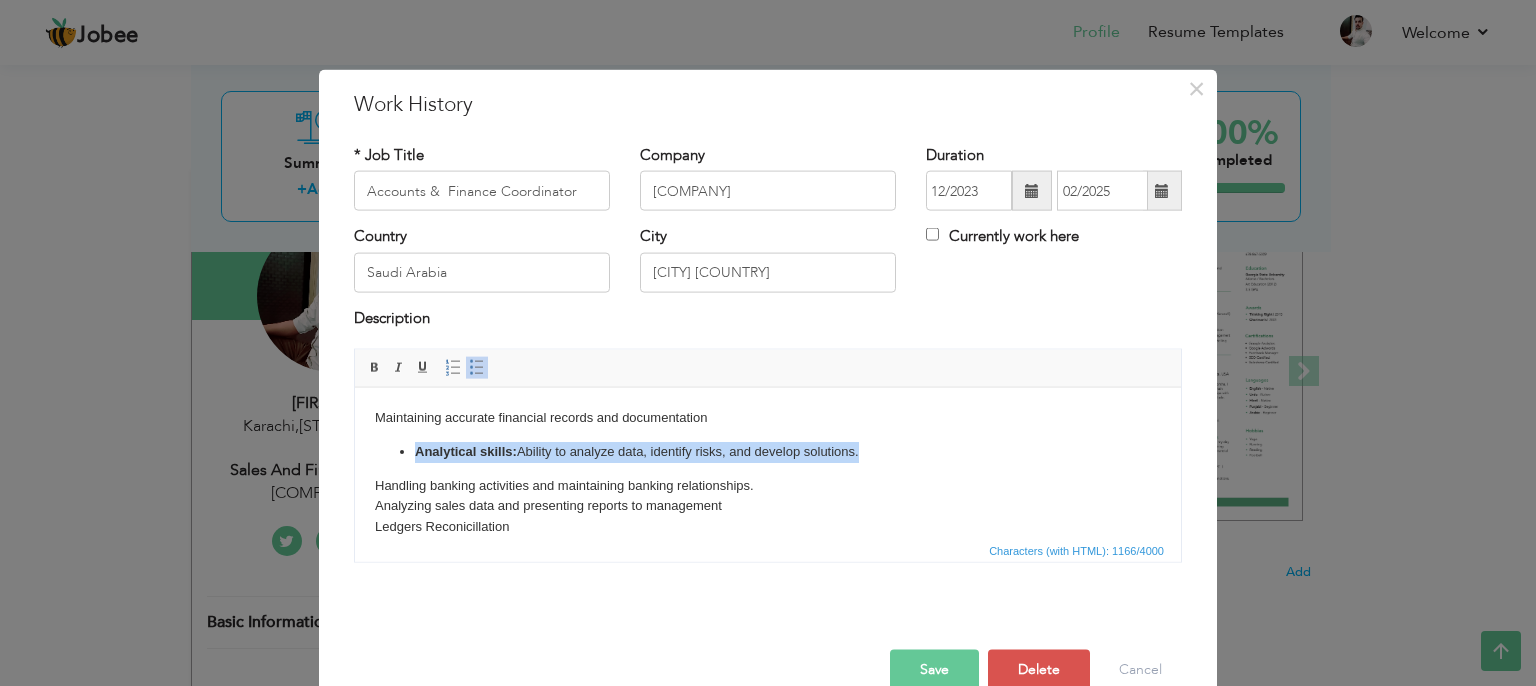 drag, startPoint x: 857, startPoint y: 443, endPoint x: 425, endPoint y: 397, distance: 434.44217 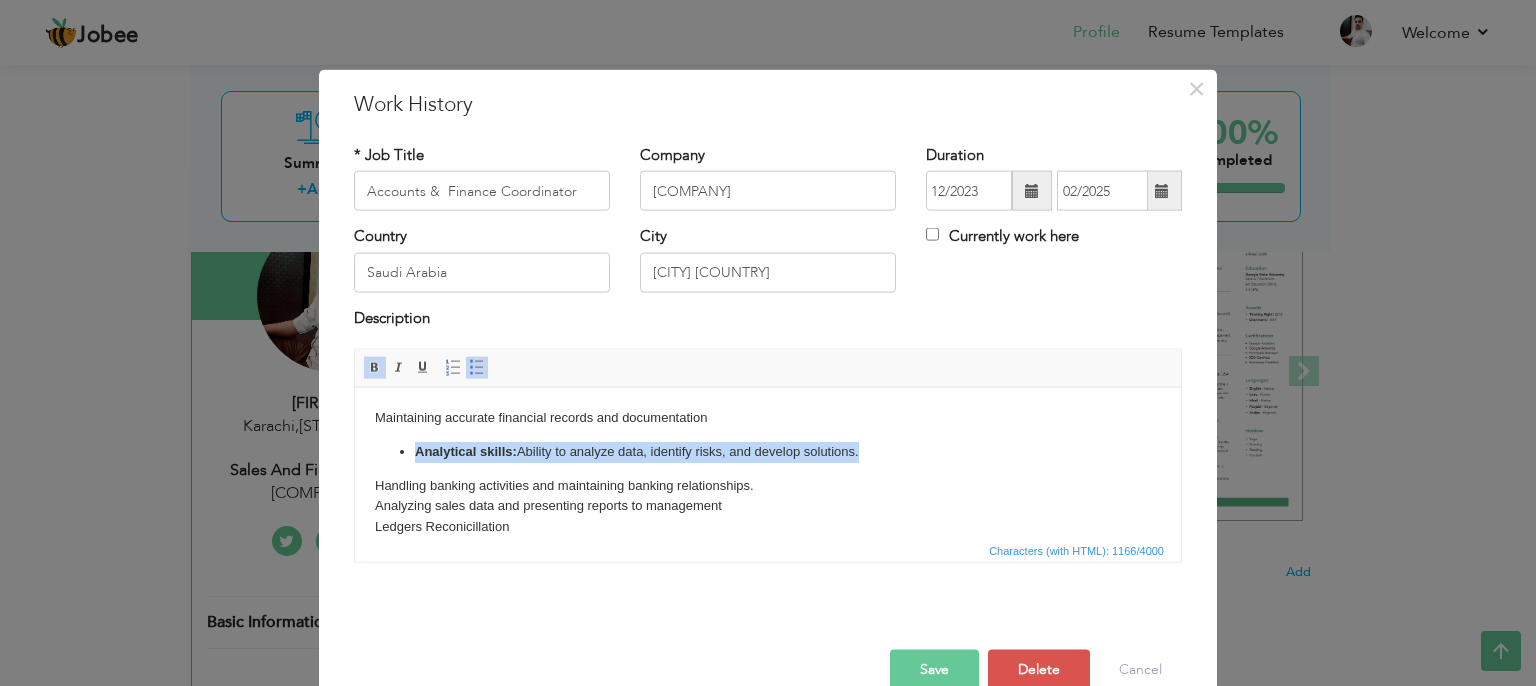 click at bounding box center [375, 368] 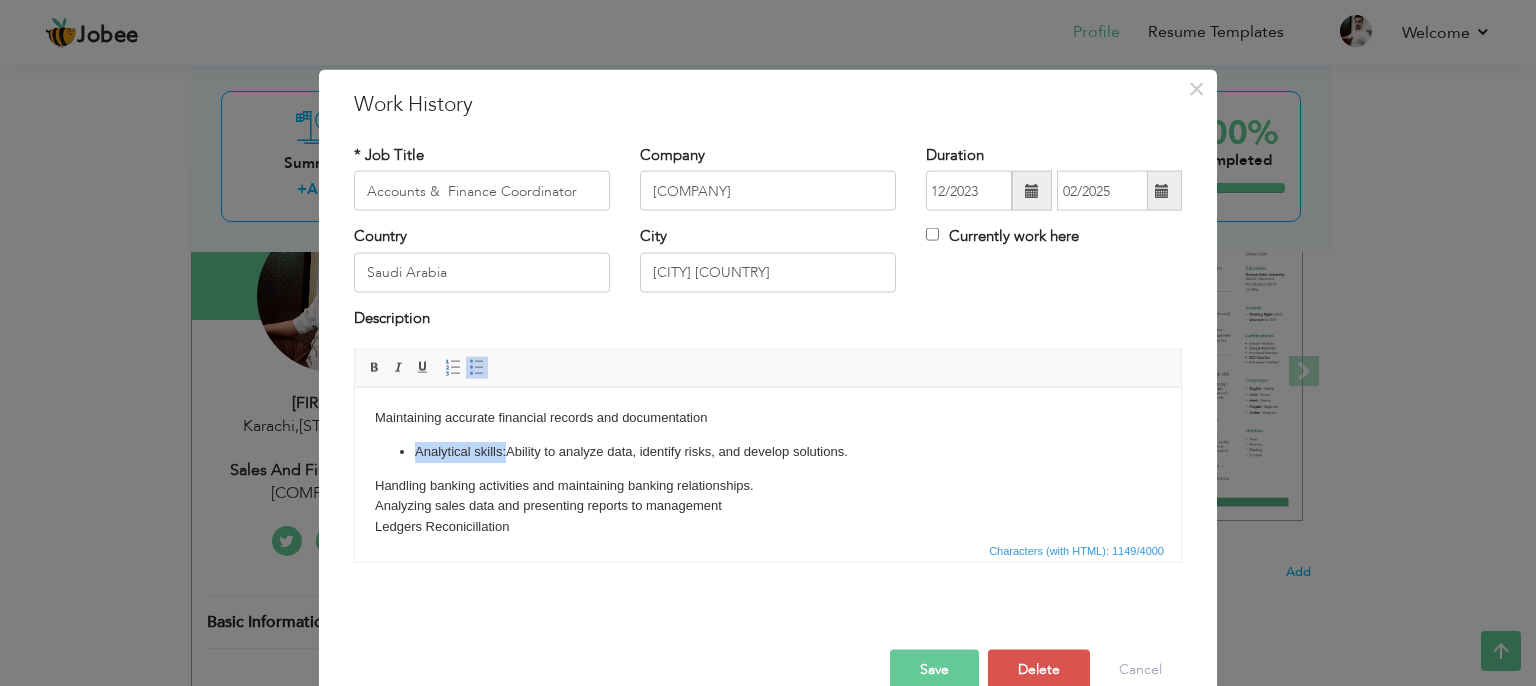click on "Analytical skills:  Ability to analyze data, identify risks, and develop solutions ." 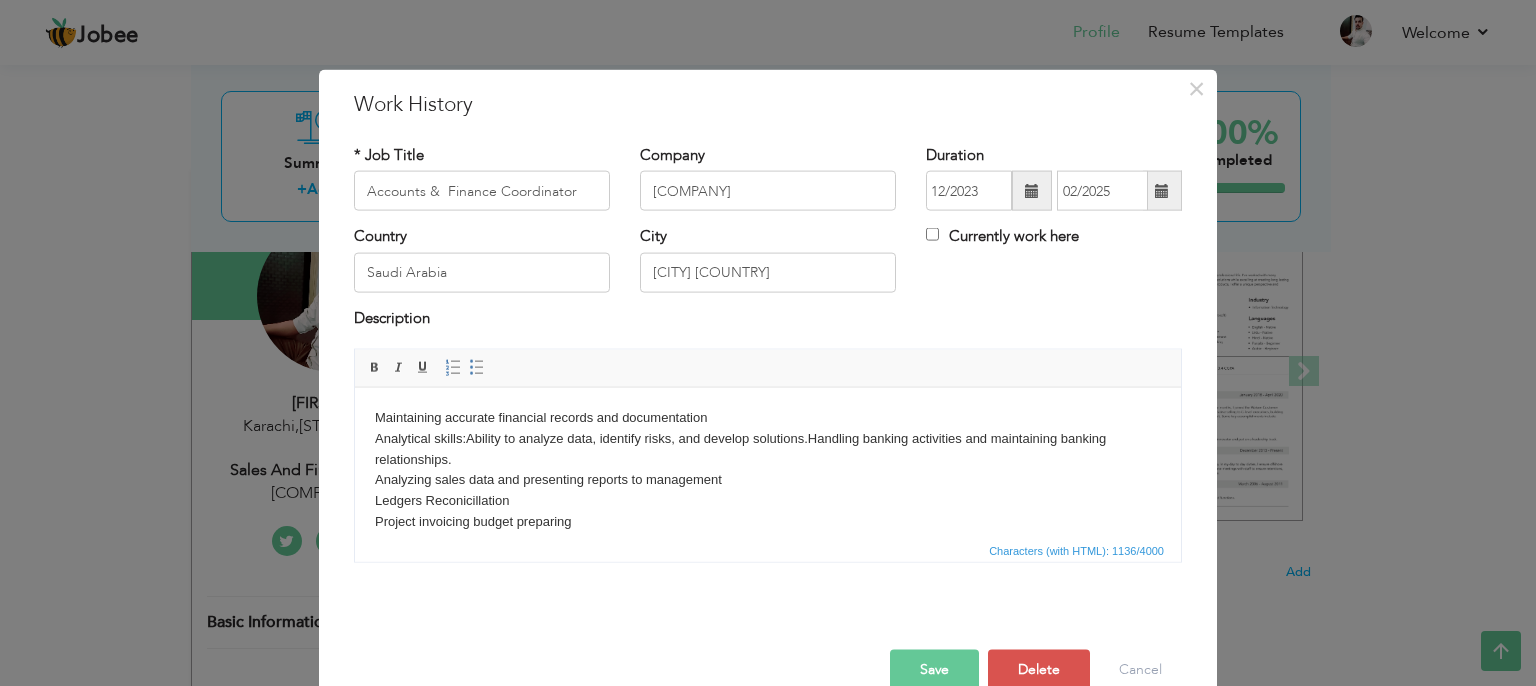 click on "Maintaining accurate financial records and documentation Analytical skills:  Ability to analyze data, identify risks, and develop solutions . Handling banking activities and maintaining banking relationships. Analyzing sales data and presenting reports to management Ledgers Reconicillation Project invoicing budget preparing Gather and monitor financial data Manage budgeting and forecasting Compile and analyze financial statements Controlling, like sales report, cost report, inventory Accounting activities and monthly financial reporting  Prepare and present statements, such as balance sheets, income and cash flow. Prepare monthly, quarterly and annual statements balance sheets and income statements. Strong understanding of accounting principles, practices and procedures. Organize internal audits Perform month-end and year-end close processes Generating invoices and account statements Accountant in all projects tax Invoicing reconcillation Updating Projects expenses" at bounding box center (768, 625) 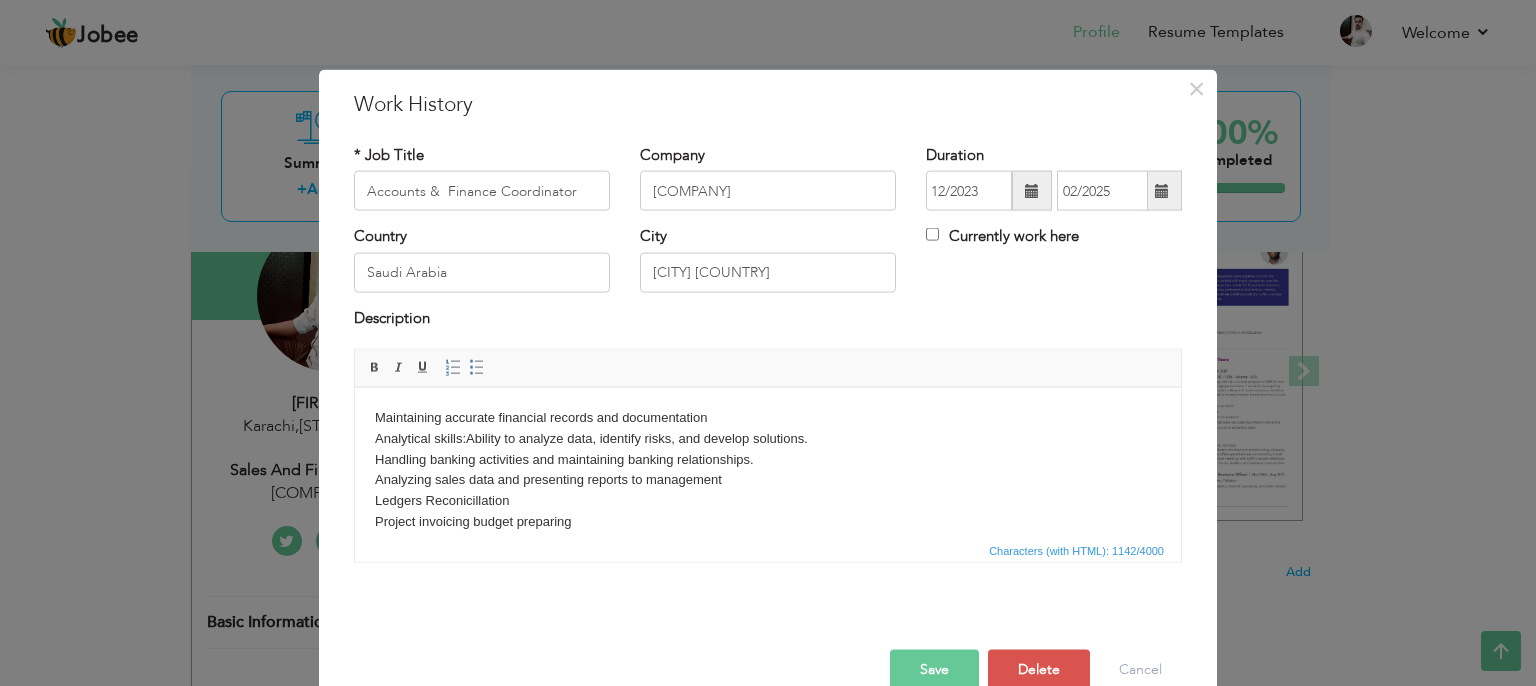 click on "Maintaining accurate financial records and documentation Analytical skills:  Ability to analyze data, identify risks, and develop solutions . ​​​​​​​ Handling banking activities and maintaining banking relationships. Analyzing sales data and presenting reports to management Ledgers Reconicillation Project invoicing budget preparing Gather and monitor financial data Manage budgeting and forecasting Compile and analyze financial statements Controlling, like sales report, cost report, inventory Accounting activities and monthly financial reporting  Prepare and present statements, such as balance sheets, income and cash flow. Prepare monthly, quarterly and annual statements balance sheets and income statements. Strong understanding of accounting principles, practices and procedures. Organize internal audits Perform month-end and year-end close processes Generating invoices and account statements Accountant in all projects tax Invoicing reconcillation Updating Projects expenses" at bounding box center [768, 625] 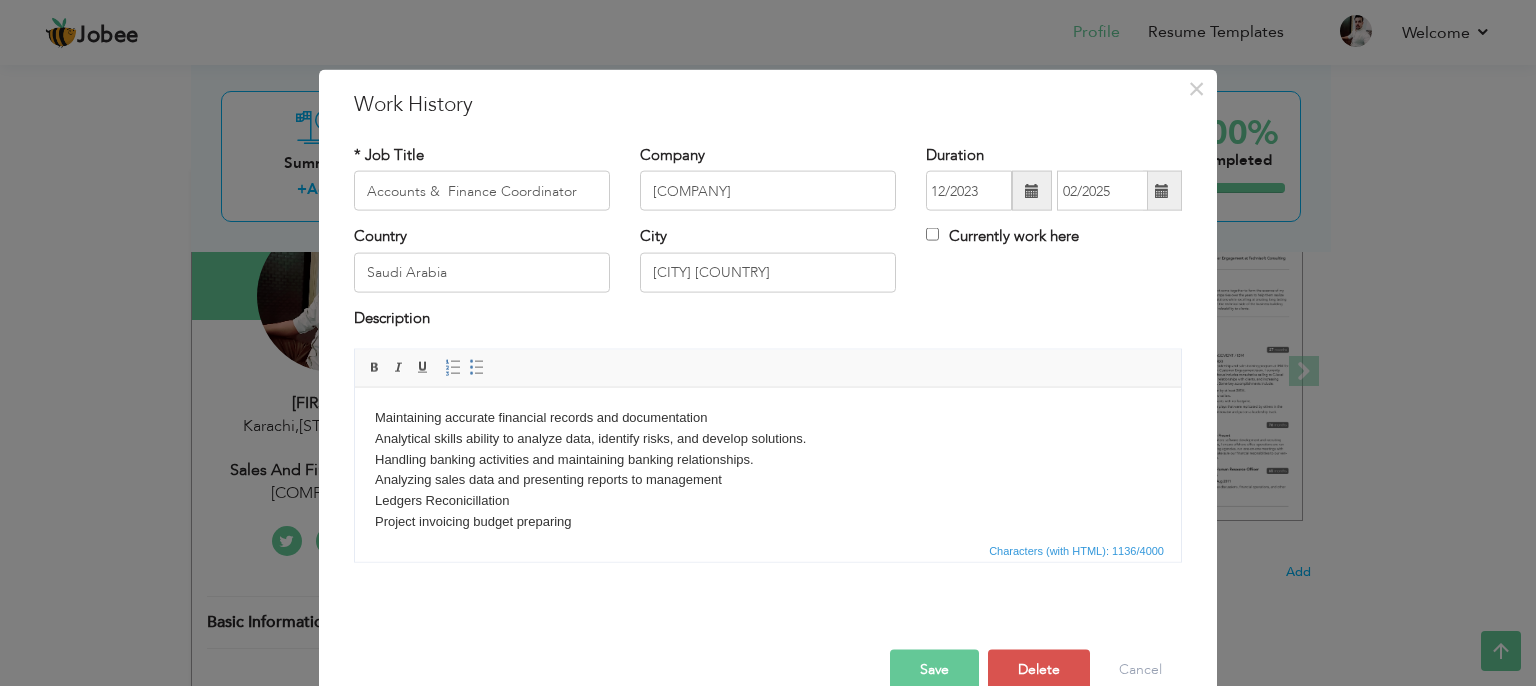 click on "Maintaining accurate financial records and documentation Analytical skills a bility to analyze data, identify risks, and develop solutions . Handling banking activities and maintaining banking relationships. Analyzing sales data and presenting reports to management Ledgers Reconicillation Project invoicing budget preparing Gather and monitor financial data Manage budgeting and forecasting Compile and analyze financial statements Controlling, like sales report, cost report, inventory Accounting activities and monthly financial reporting  Prepare and present statements, such as balance sheets, income and cash flow. Prepare monthly, quarterly and annual statements balance sheets and income statements. Strong understanding of accounting principles, practices and procedures. Organize internal audits Perform month-end and year-end close processes Generating invoices and account statements Accountant in all projects tax Invoicing reconcillation Updating Projects expenses" at bounding box center (768, 625) 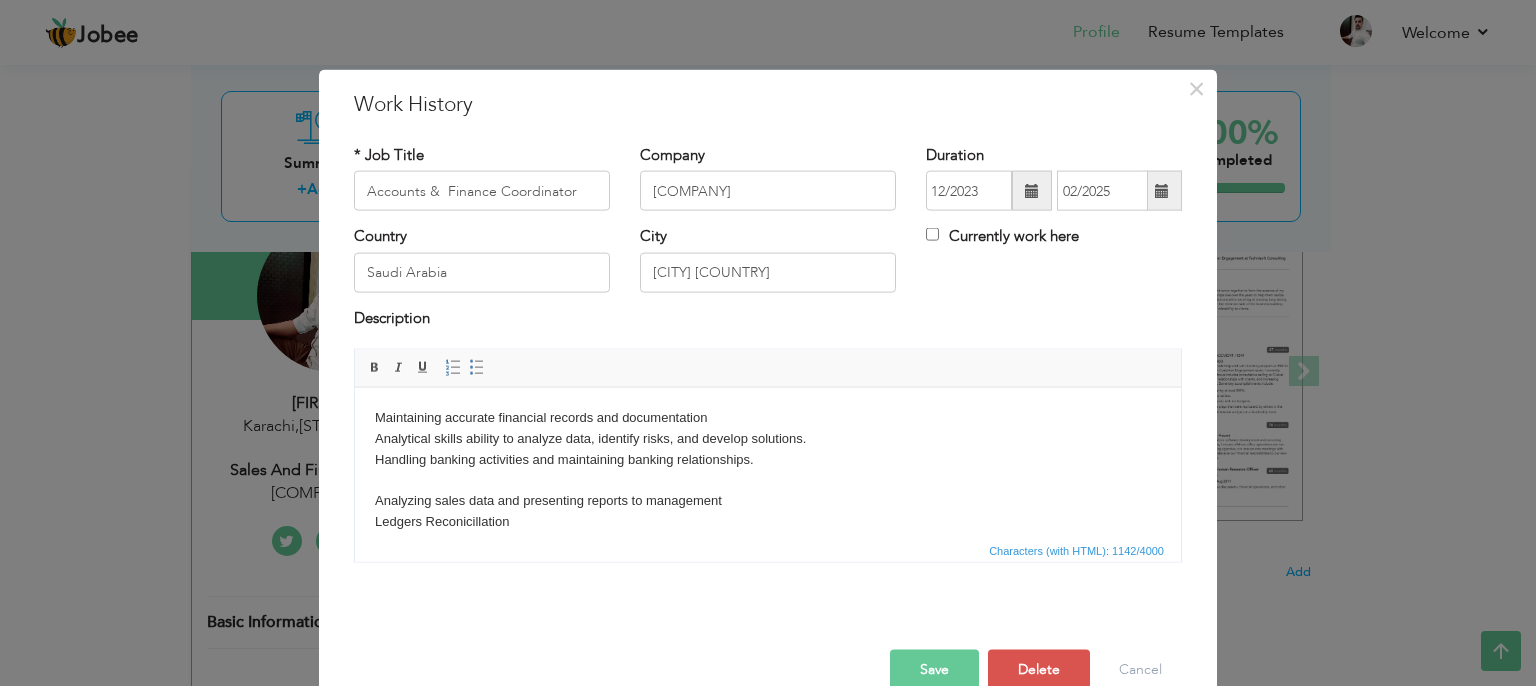 scroll, scrollTop: 4, scrollLeft: 0, axis: vertical 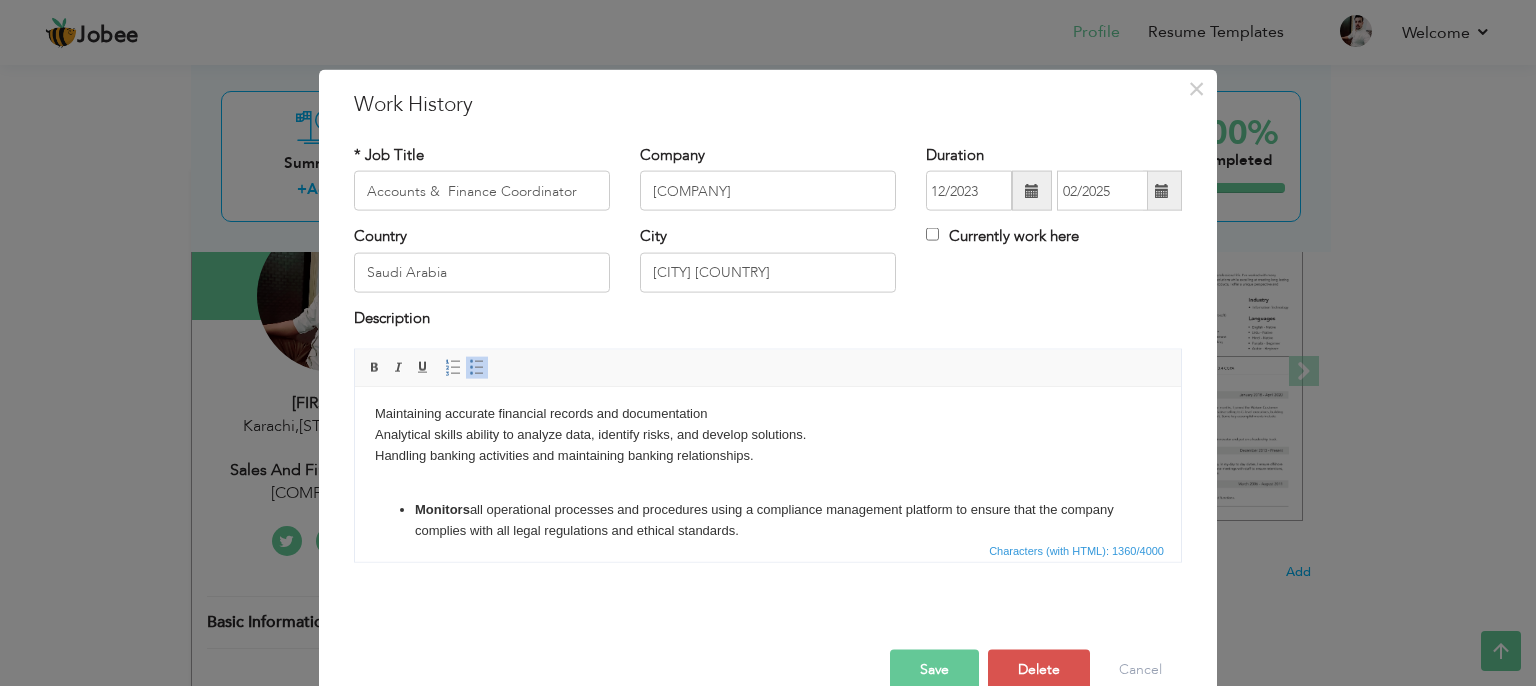 click on "Monitors  all operational processes and procedures using a compliance management platform to ensure that the company complies with all legal regulations and ethical standards." 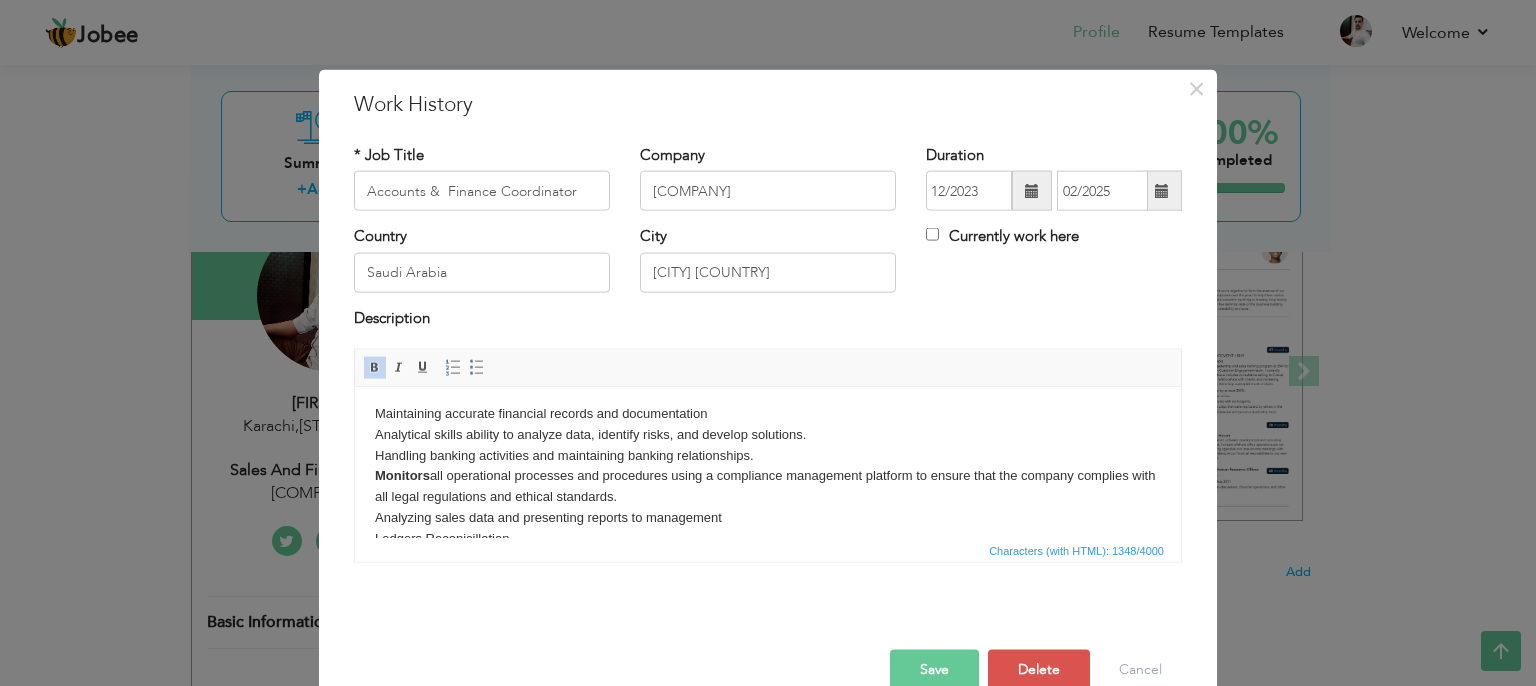 drag, startPoint x: 432, startPoint y: 476, endPoint x: 392, endPoint y: 476, distance: 40 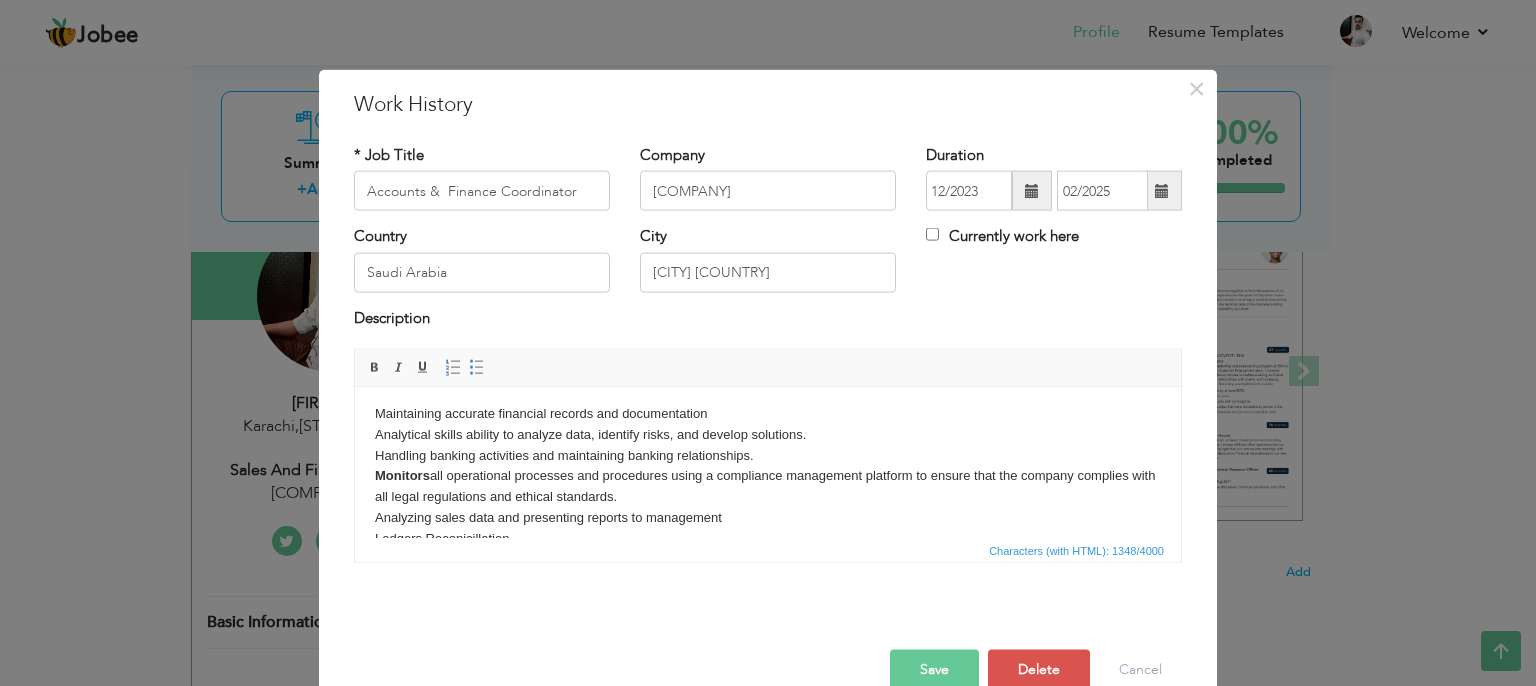 scroll, scrollTop: 0, scrollLeft: 0, axis: both 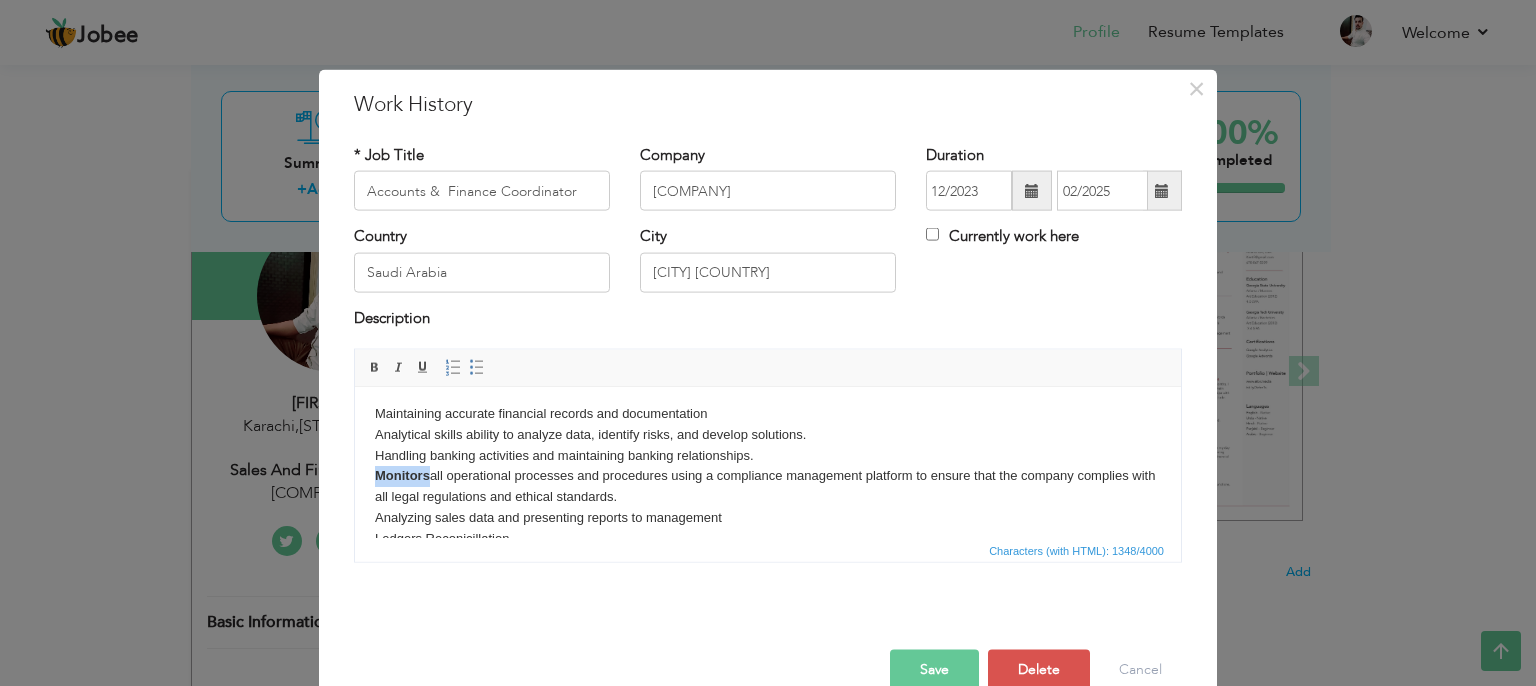 drag, startPoint x: 431, startPoint y: 469, endPoint x: 368, endPoint y: 477, distance: 63.505905 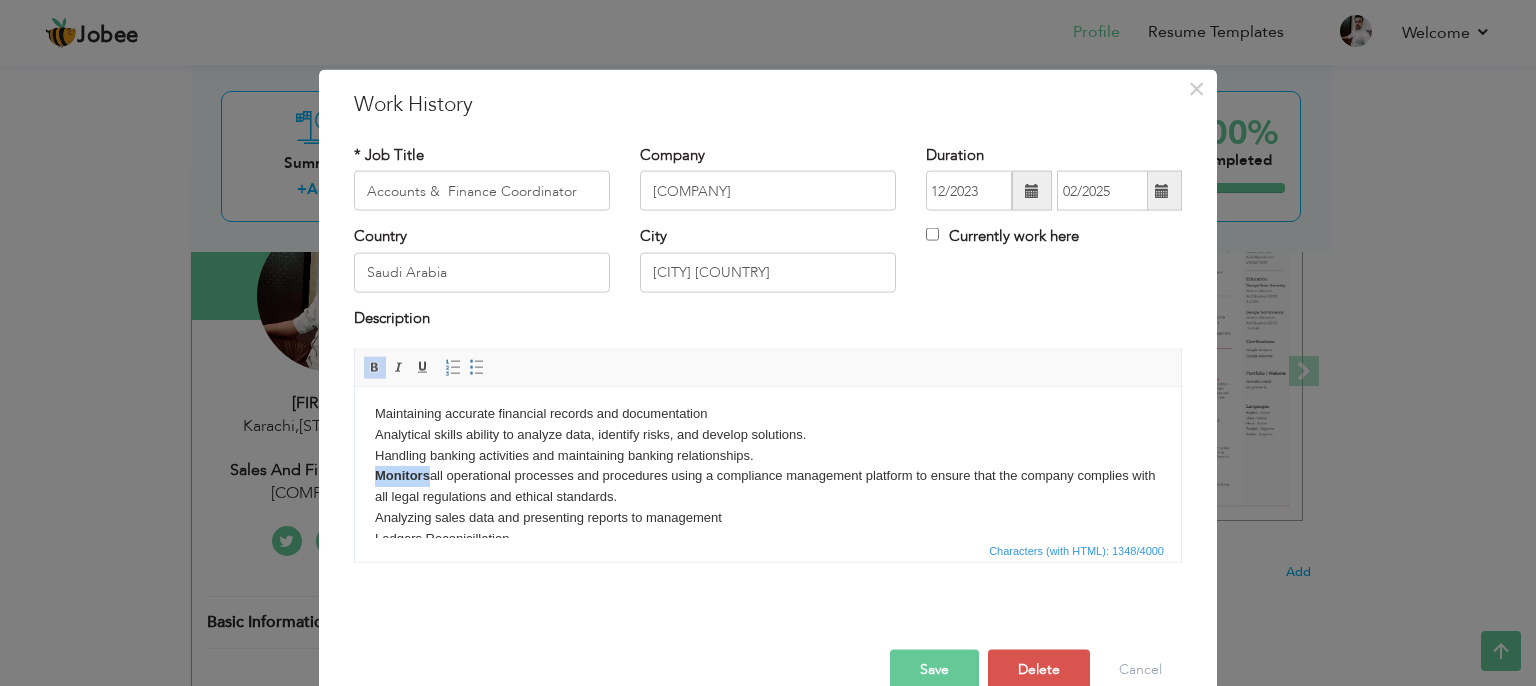 click at bounding box center [375, 368] 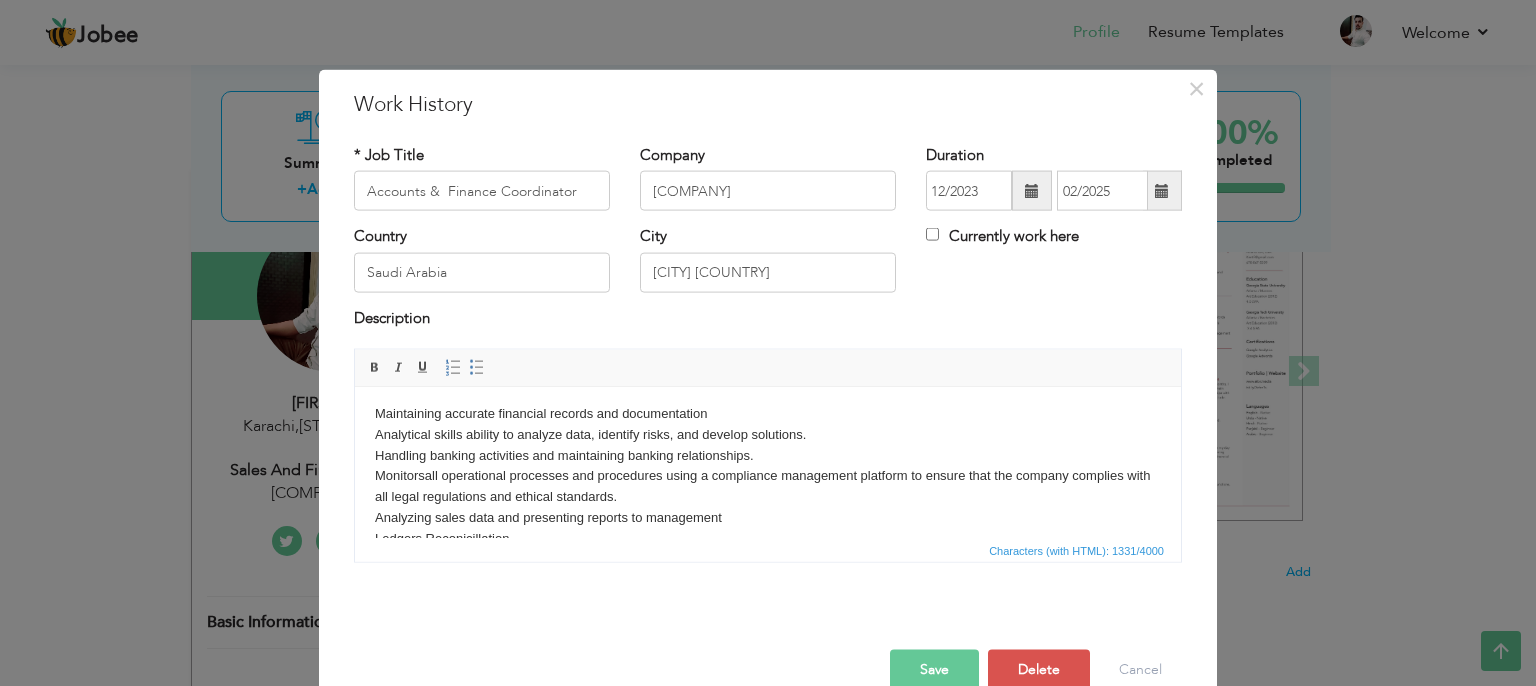 click on "Maintaining accurate financial records and documentation Analytical skills a bility to analyze data, identify risks, and develop solutions . Handling banking activities and maintaining banking relationships. Monitors  all operational processes and procedures using a compliance management platform to ensure that the company complies with all legal regulations and ethical standards. Analyzing sales data and presenting reports to management Ledgers Reconicillation Project invoicing budget preparing Gather and monitor financial data Manage budgeting and forecasting Compile and analyze financial statements Controlling, like sales report, cost report, inventory Accounting activities and monthly financial reporting  Prepare and present statements, such as balance sheets, income and cash flow. Prepare monthly, quarterly and annual statements balance sheets and income statements. Strong understanding of accounting principles, practices and procedures. Organize internal audits Updating Projects expenses" at bounding box center [768, 642] 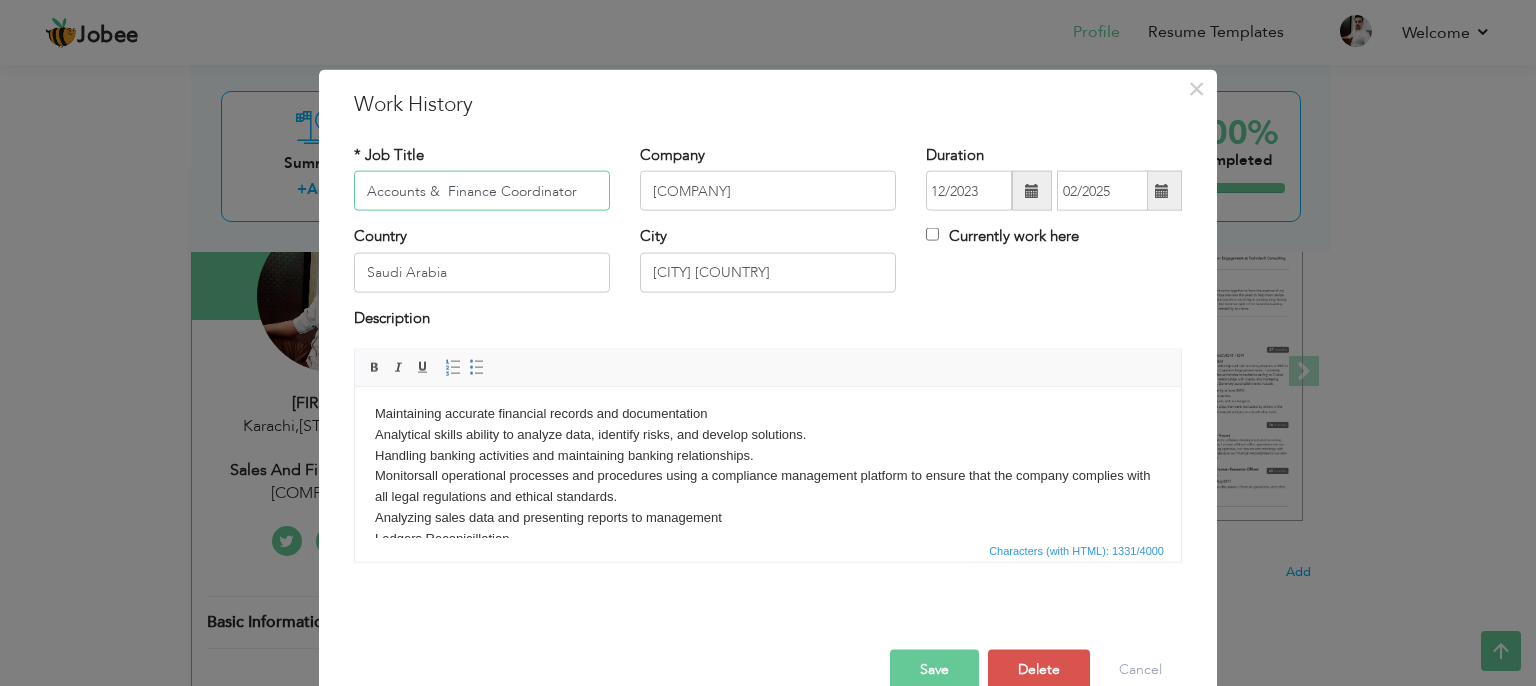 click on "Accounts &  Finance Coordinator" at bounding box center [482, 191] 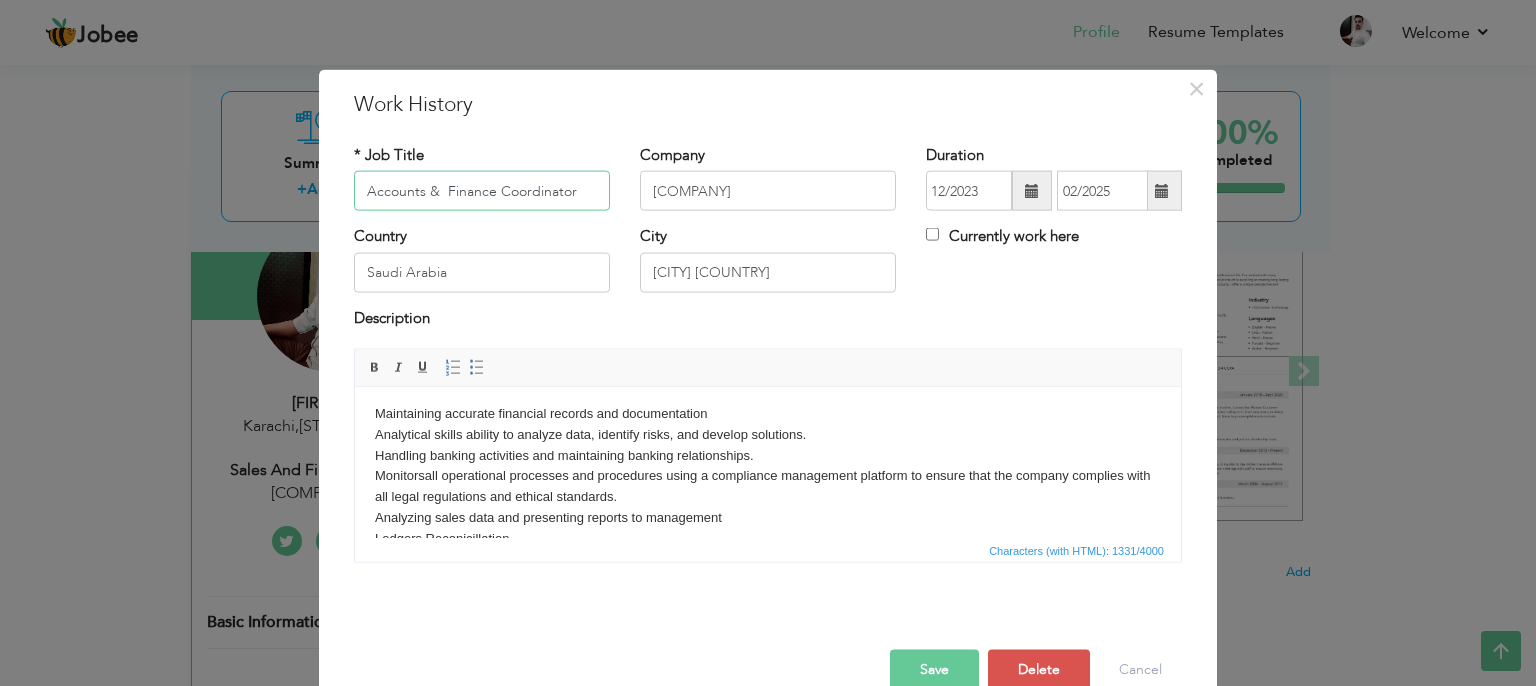 click on "Accounts &  Finance Coordinator" at bounding box center (482, 191) 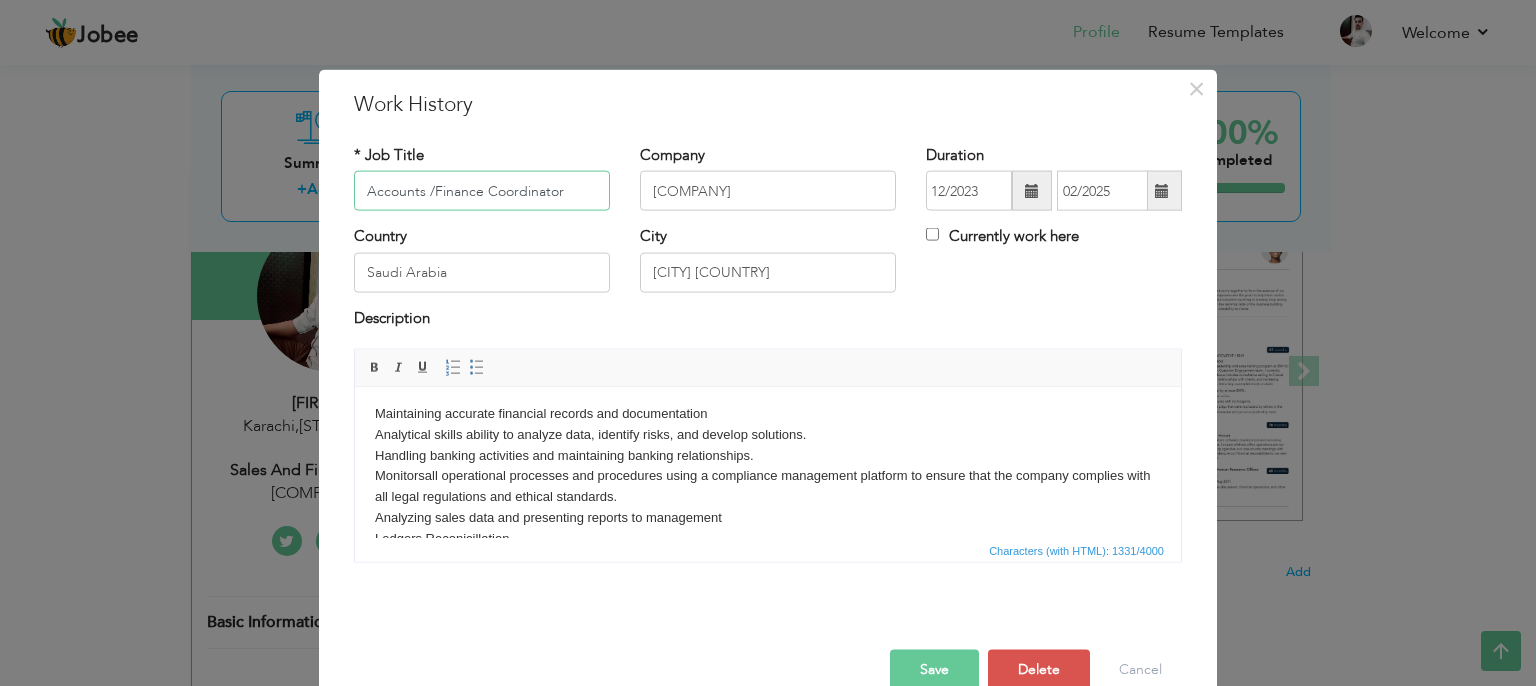 click on "Accounts /Finance Coordinator" at bounding box center [482, 191] 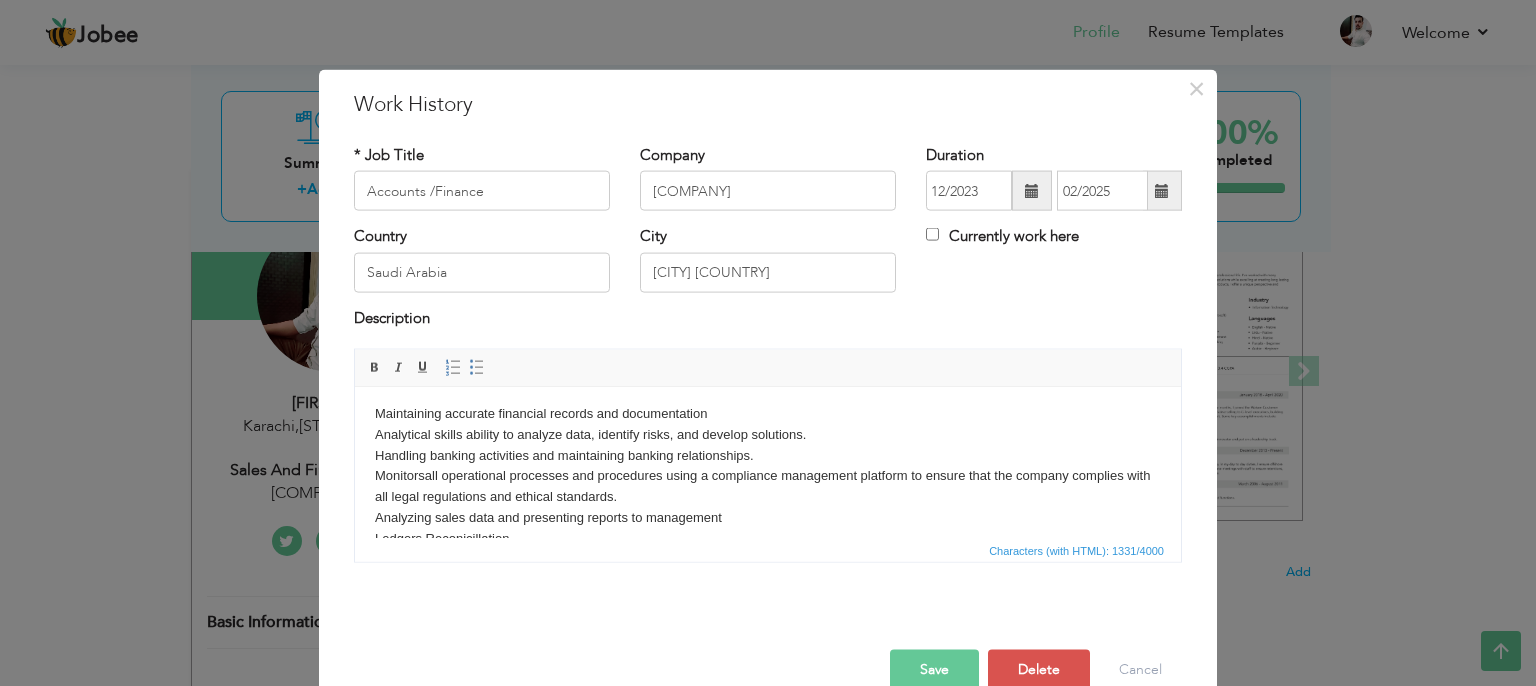click on "Description" at bounding box center [768, 320] 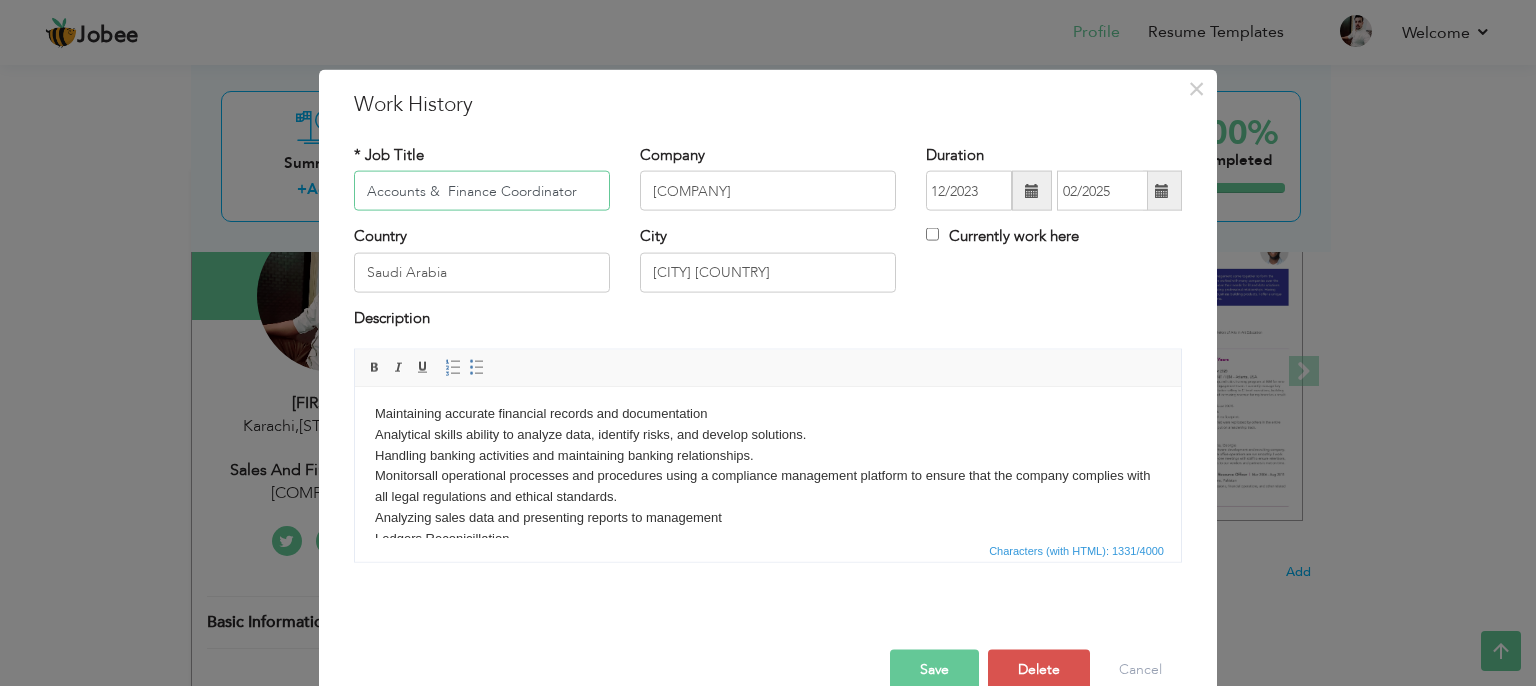 type on "Accounts &  Finance Coordinator" 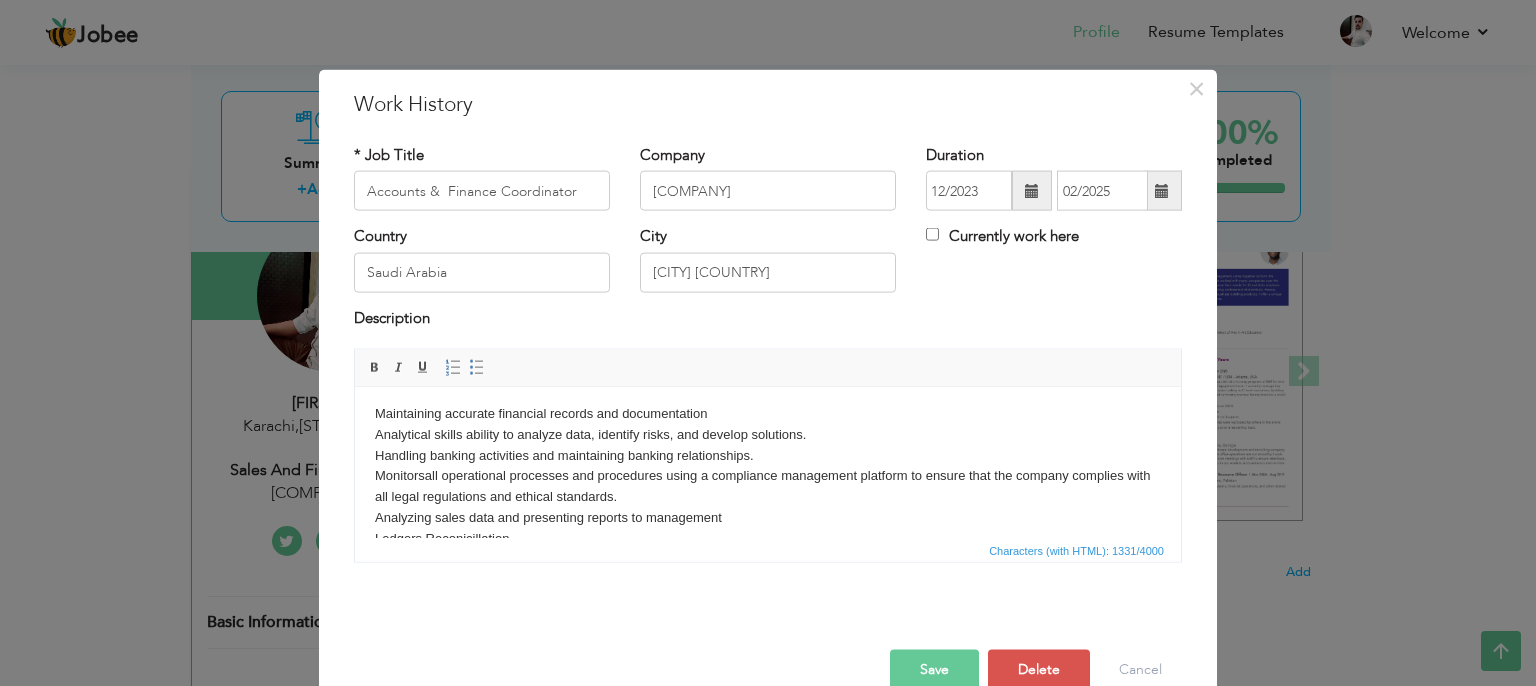 click on "Save" at bounding box center [934, 670] 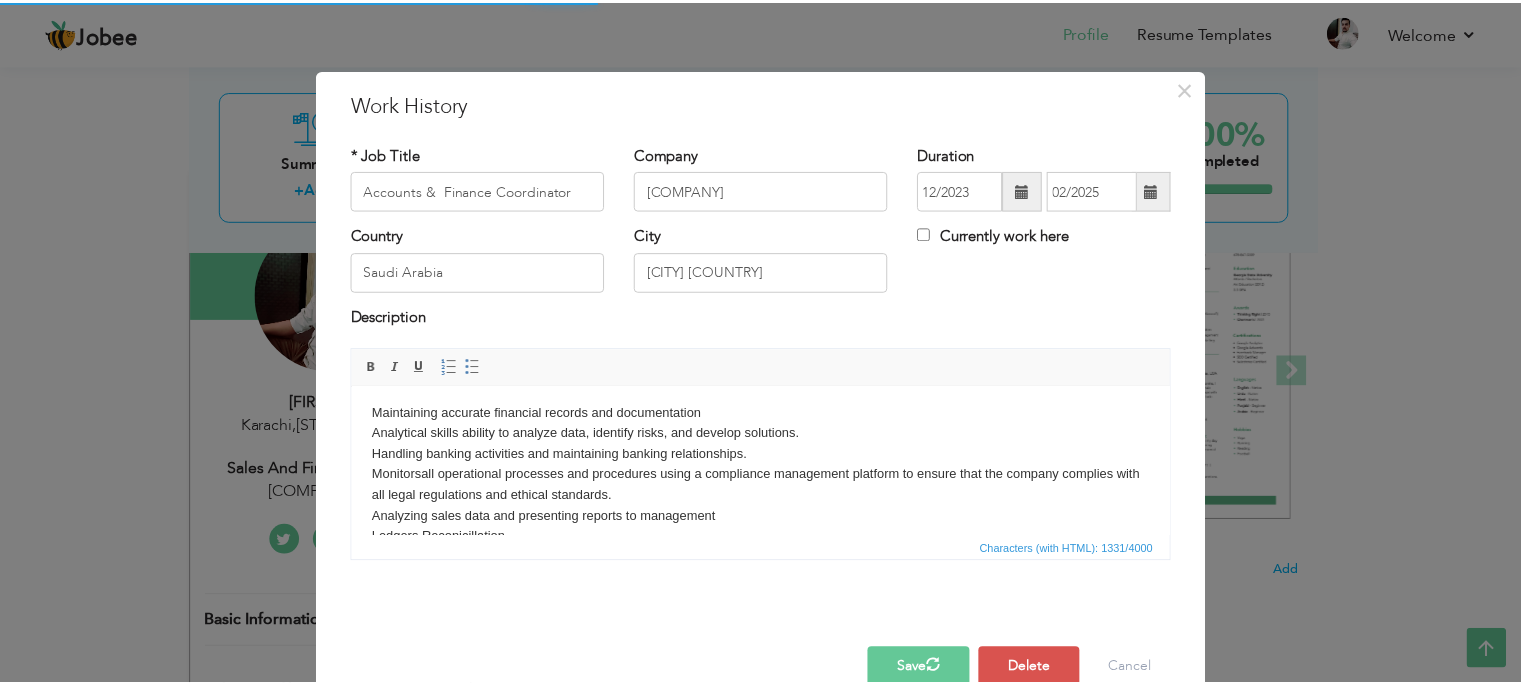scroll, scrollTop: 0, scrollLeft: 0, axis: both 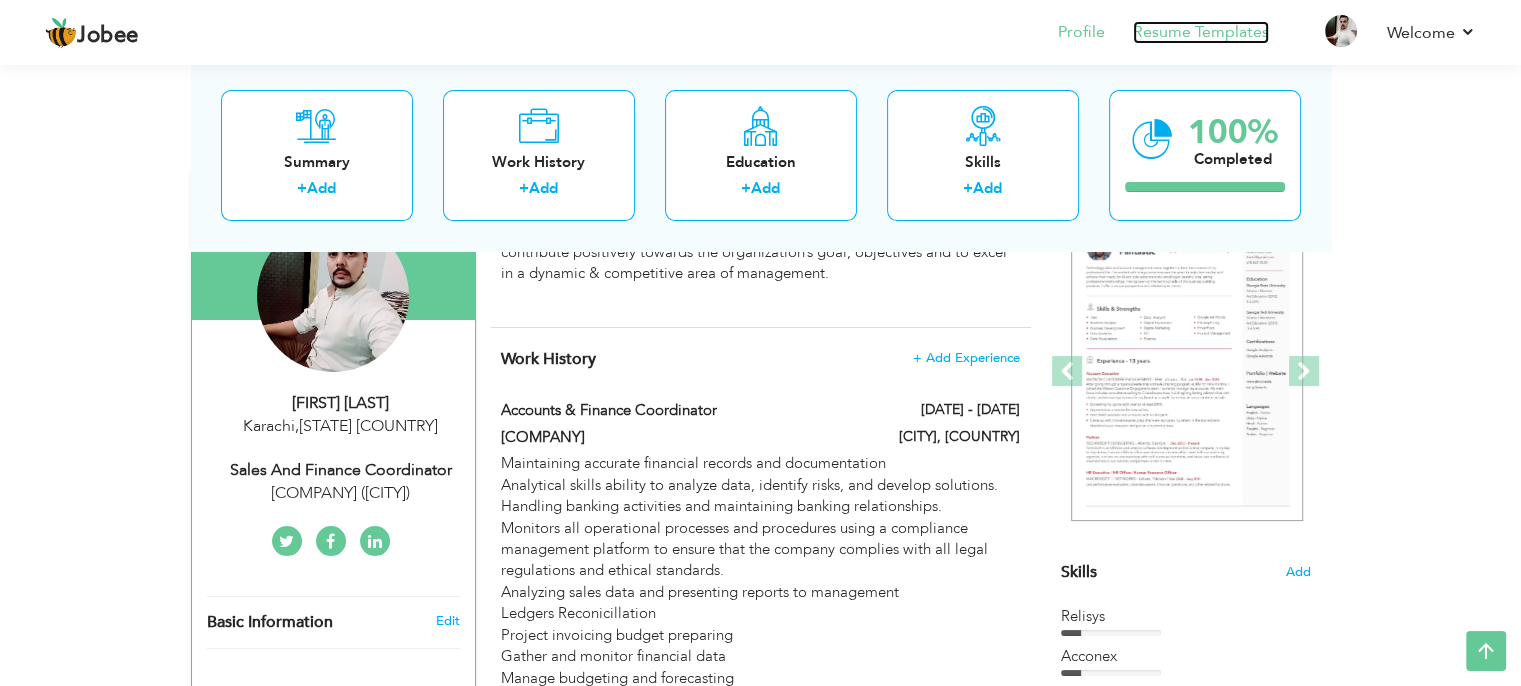 click on "Resume Templates" at bounding box center [1201, 32] 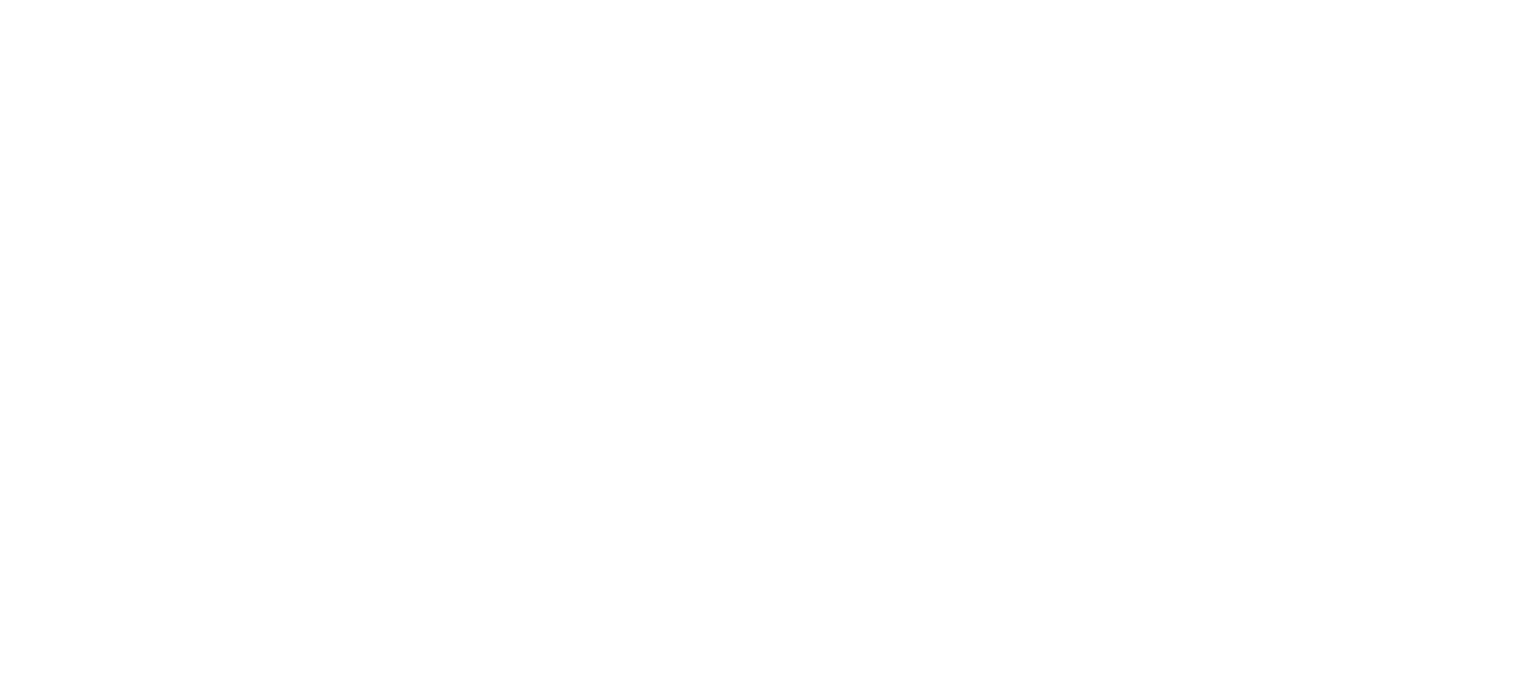 scroll, scrollTop: 0, scrollLeft: 0, axis: both 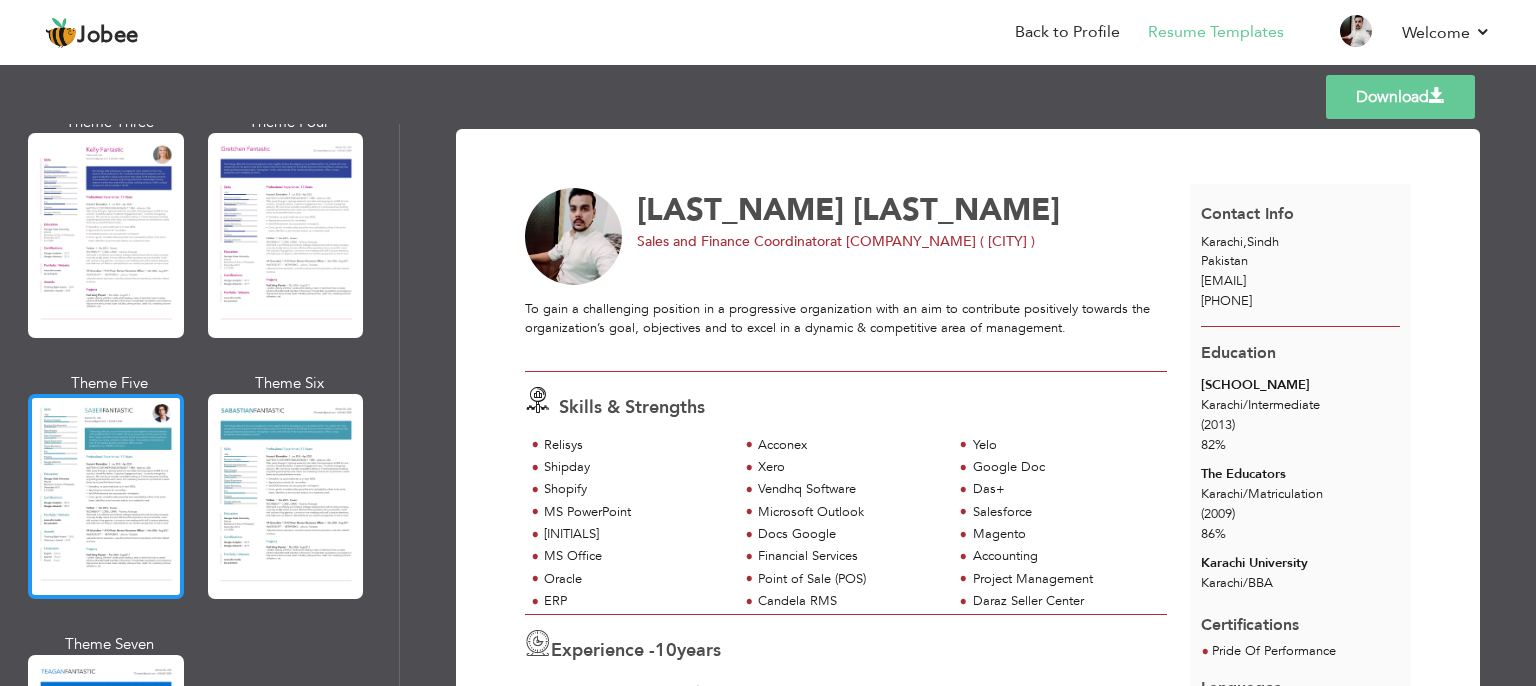 click at bounding box center [106, 496] 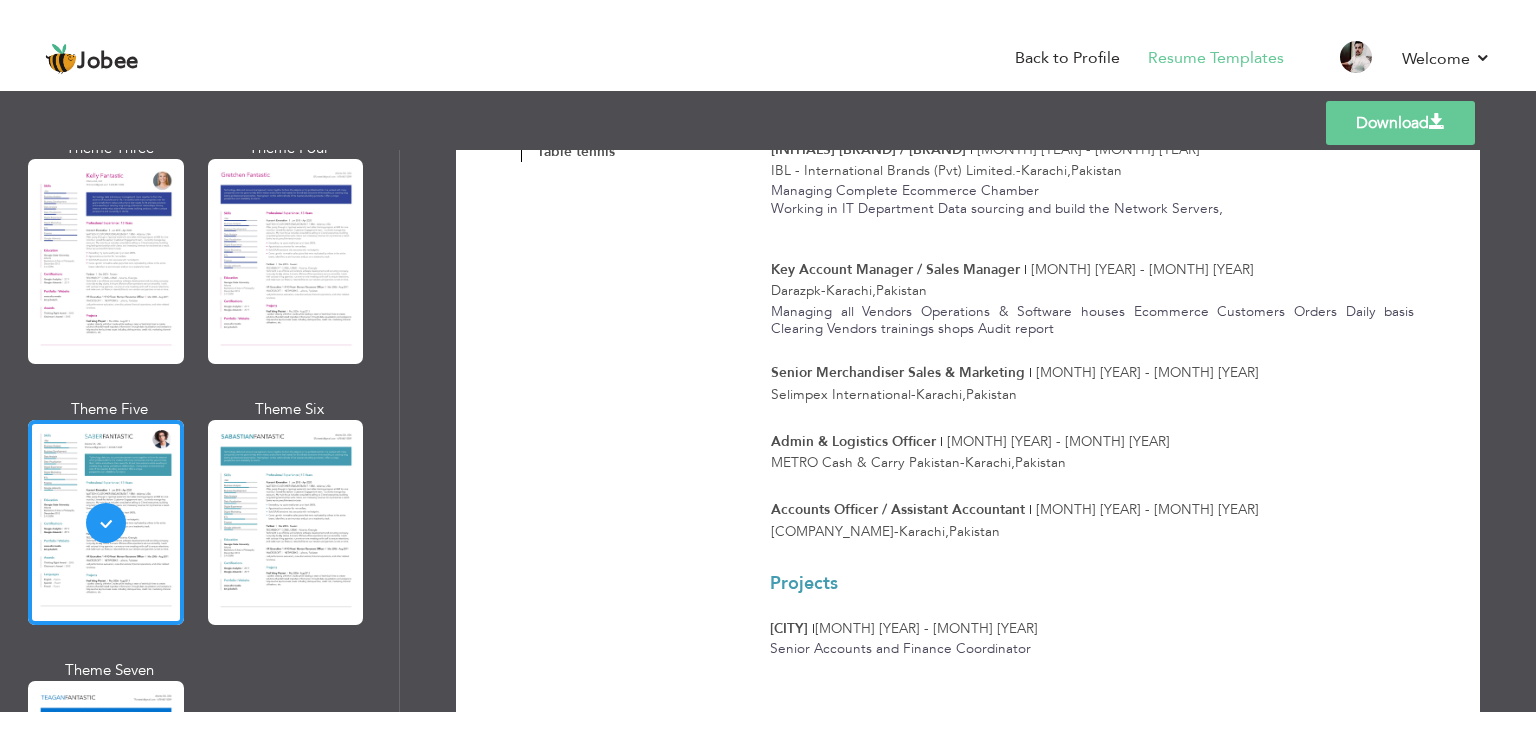 scroll, scrollTop: 1615, scrollLeft: 0, axis: vertical 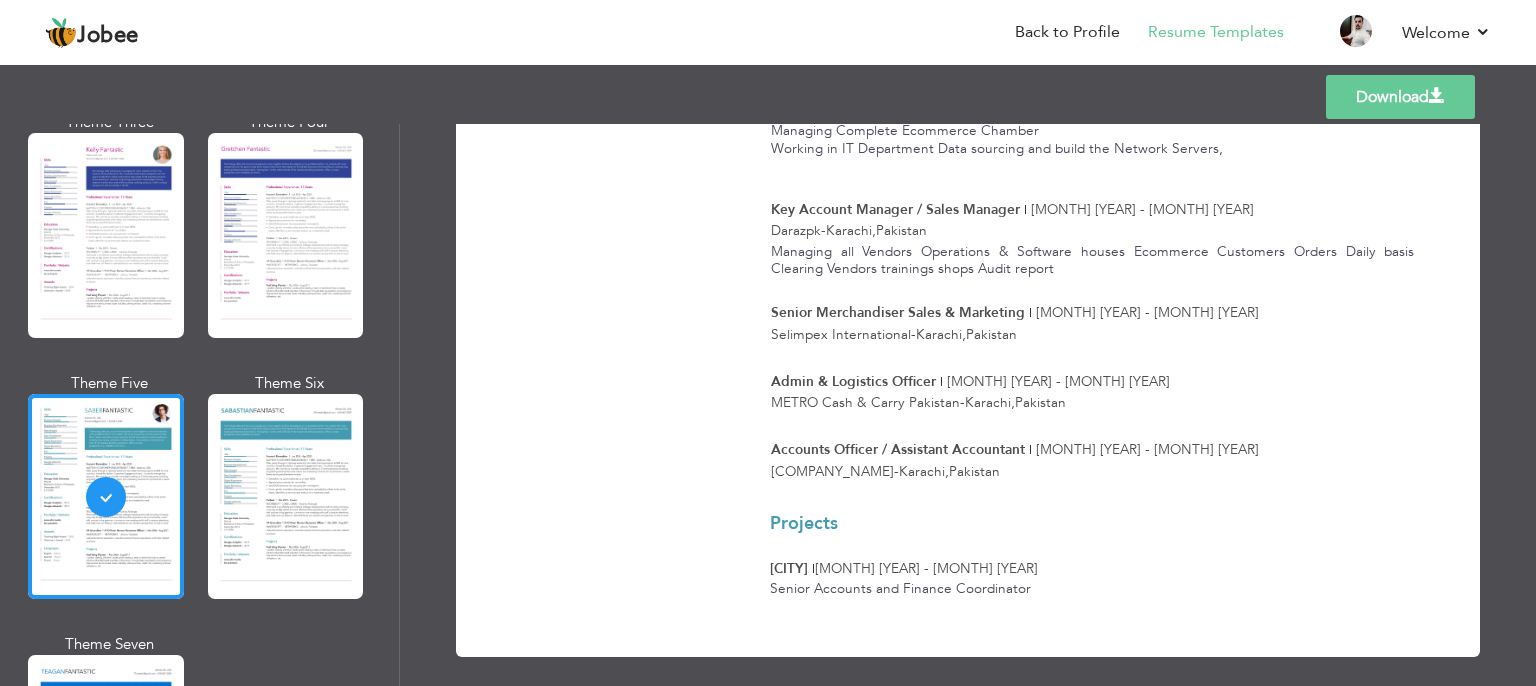 click on "Download" at bounding box center (1400, 97) 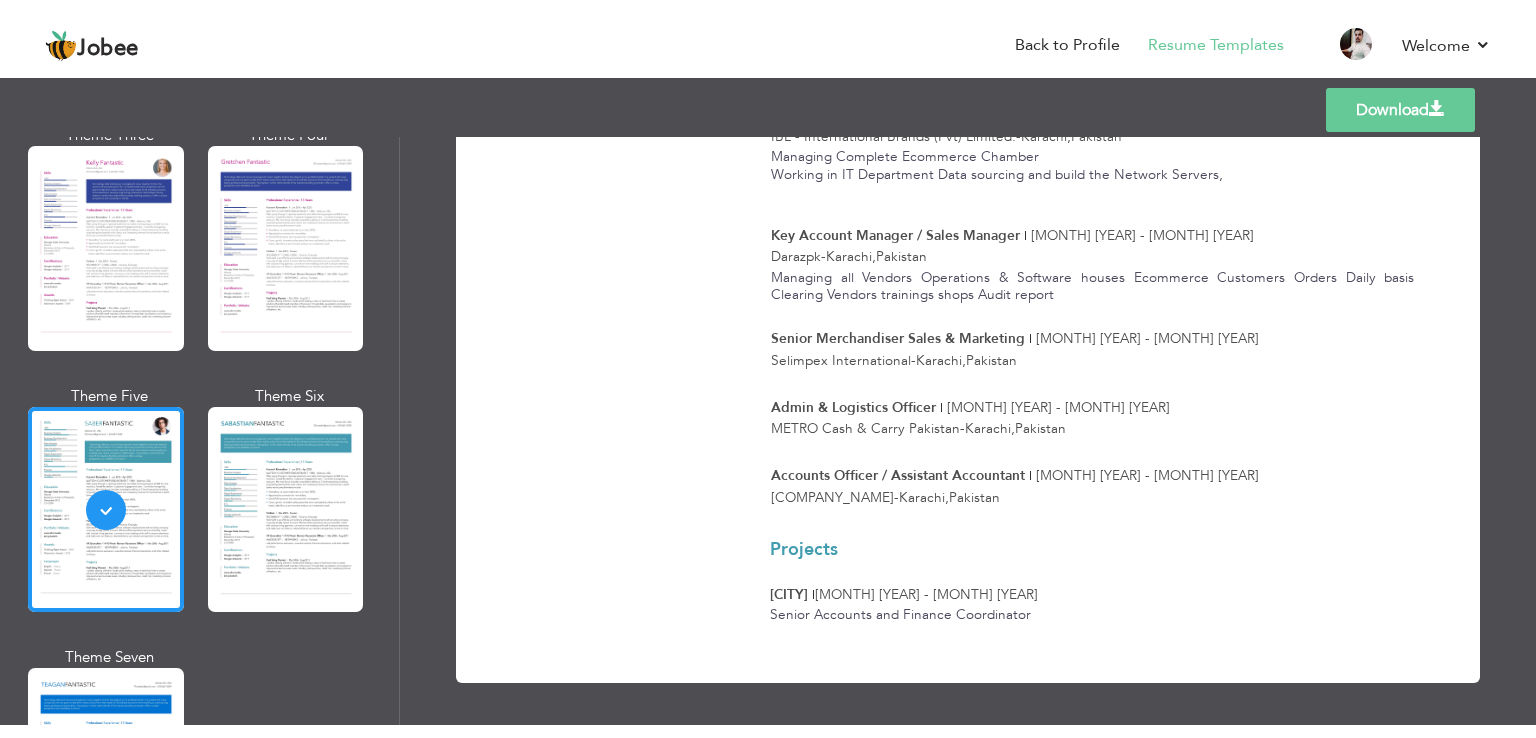 scroll, scrollTop: 1563, scrollLeft: 0, axis: vertical 